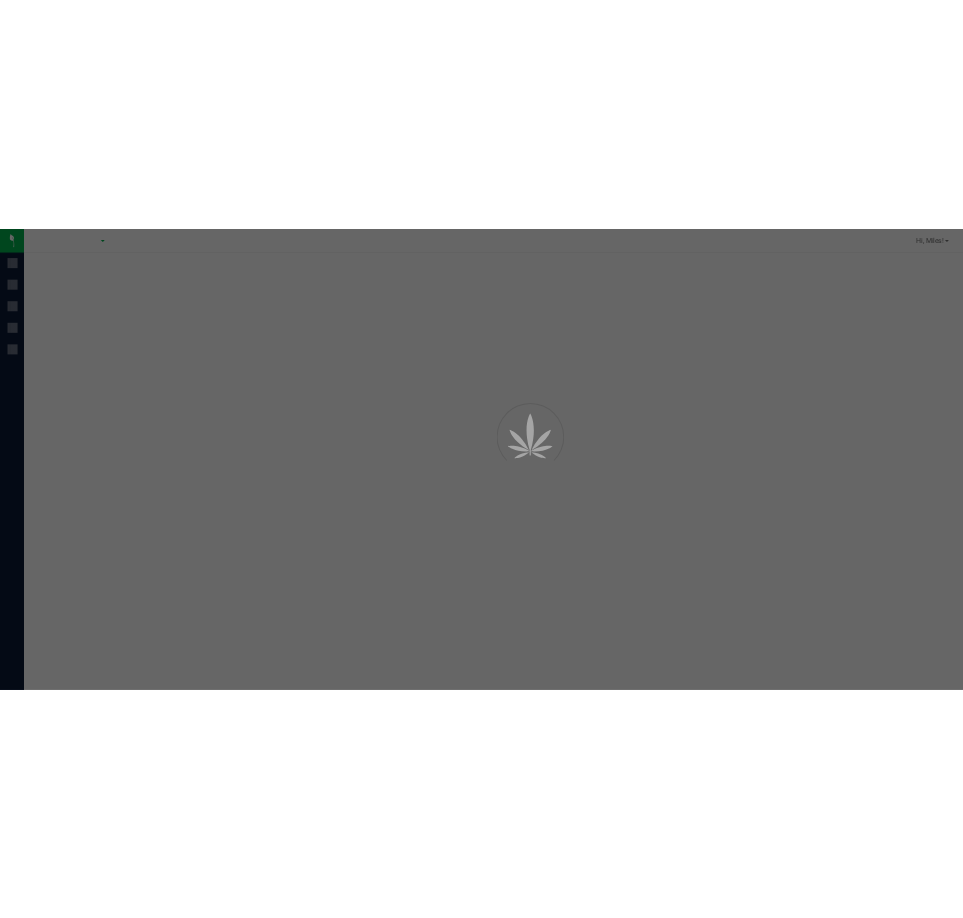 scroll, scrollTop: 0, scrollLeft: 0, axis: both 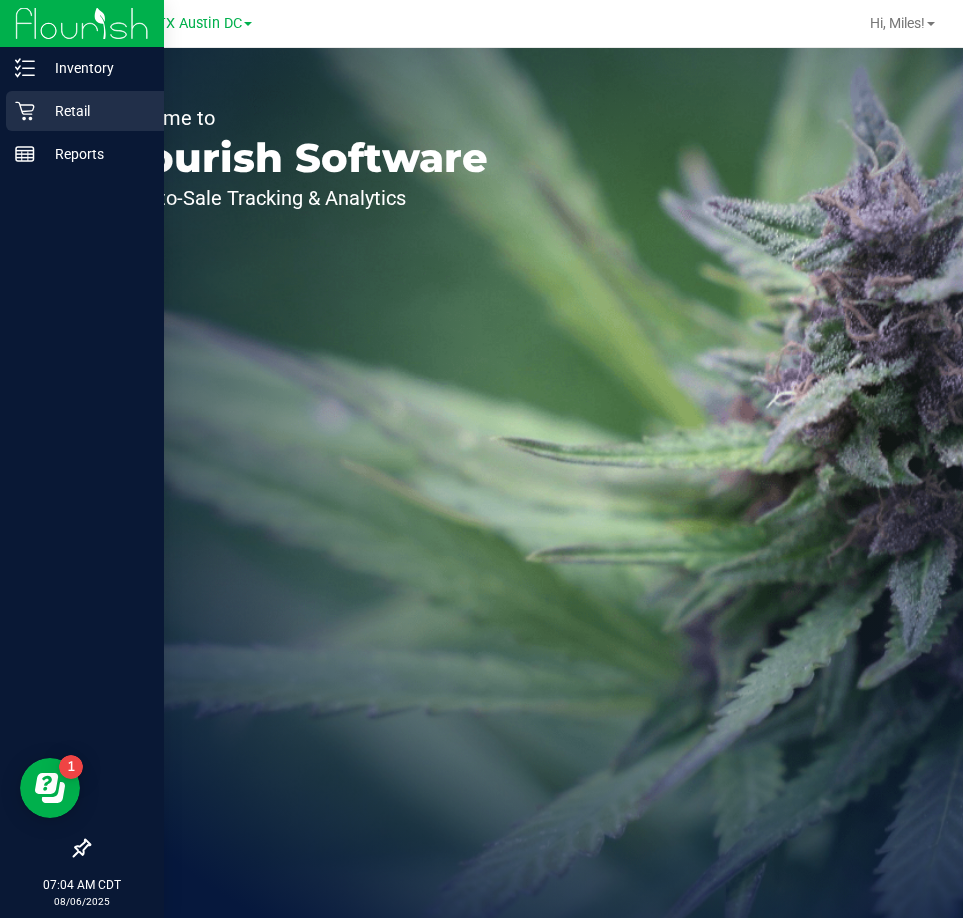 click on "Retail" at bounding box center [95, 111] 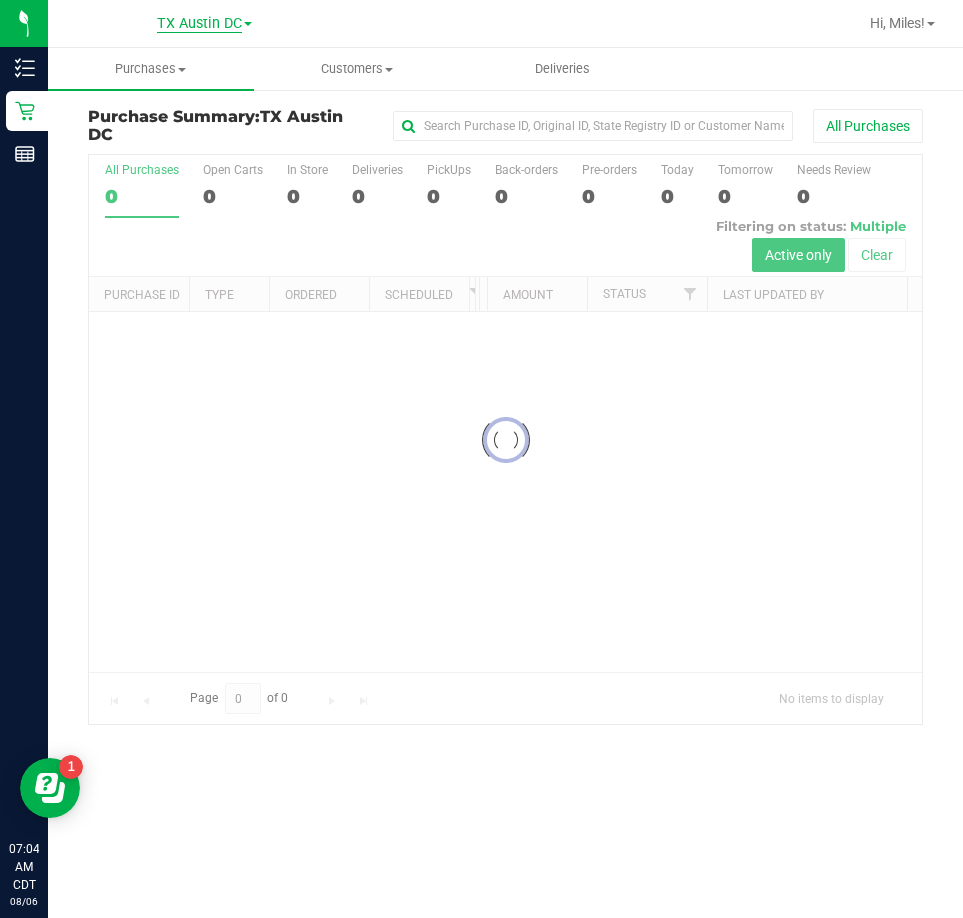 click on "TX Austin DC" at bounding box center (199, 24) 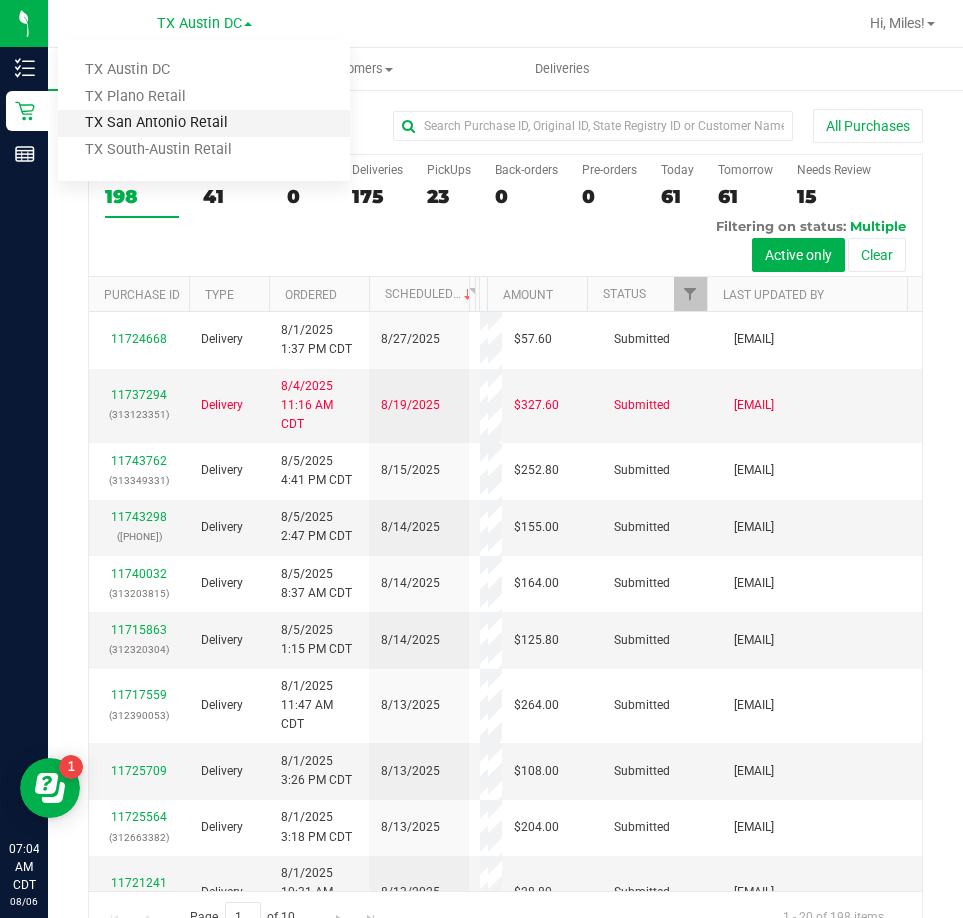 click on "TX San Antonio Retail" at bounding box center [204, 123] 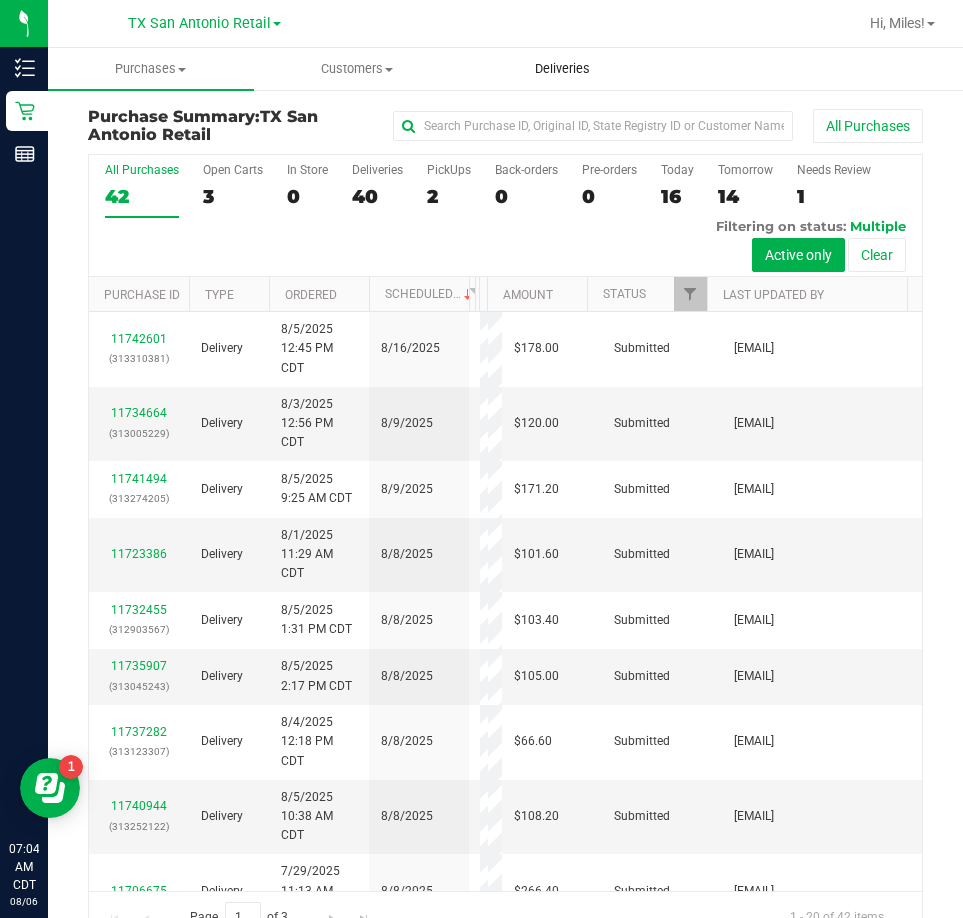 click on "Deliveries" at bounding box center [562, 69] 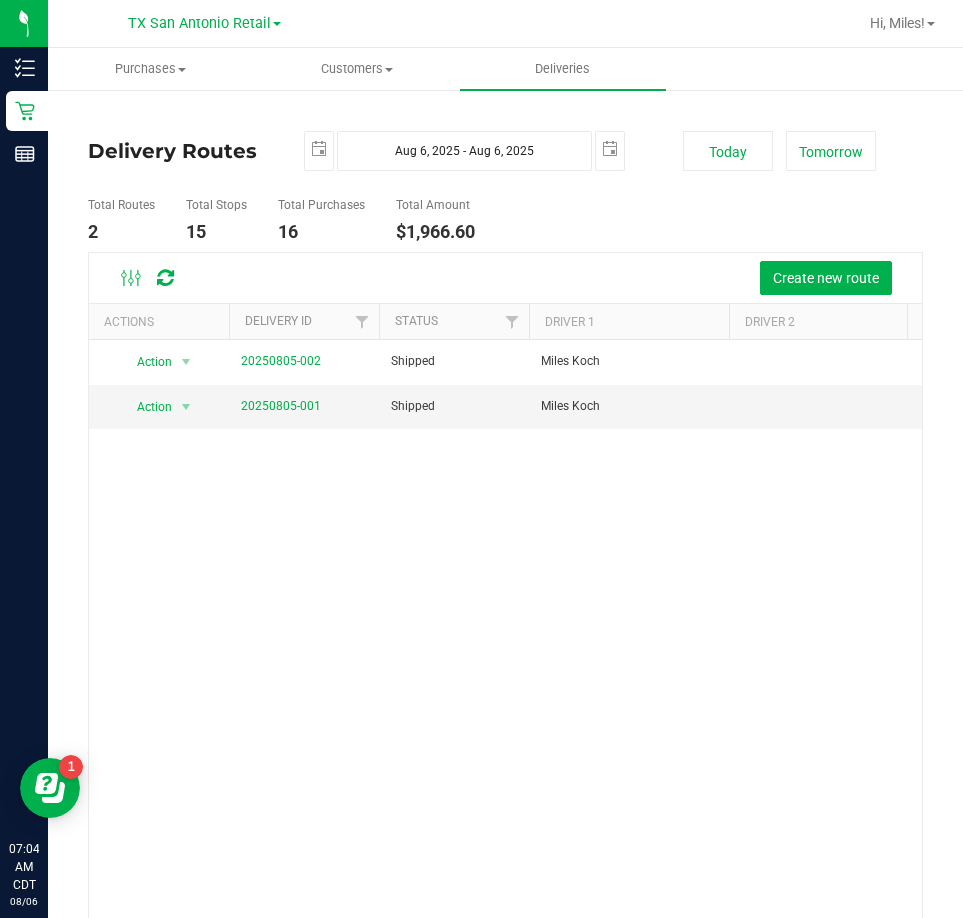 drag, startPoint x: 673, startPoint y: 535, endPoint x: 356, endPoint y: 548, distance: 317.26645 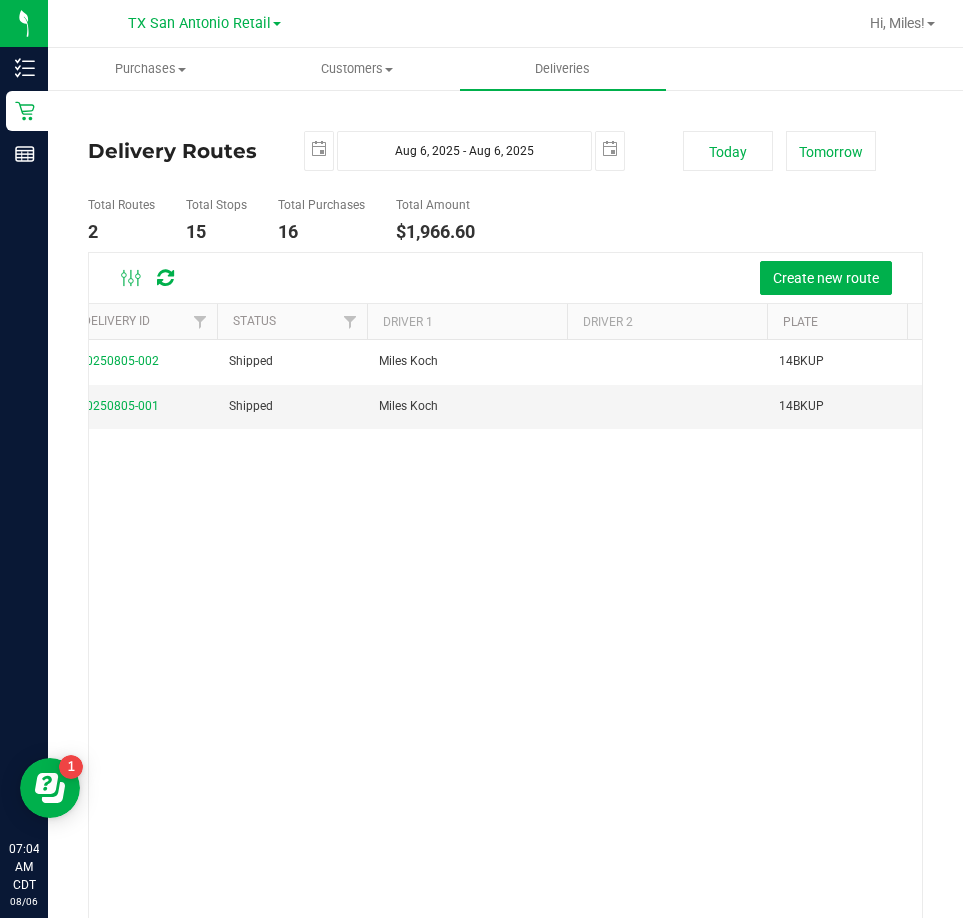 scroll, scrollTop: 0, scrollLeft: 420, axis: horizontal 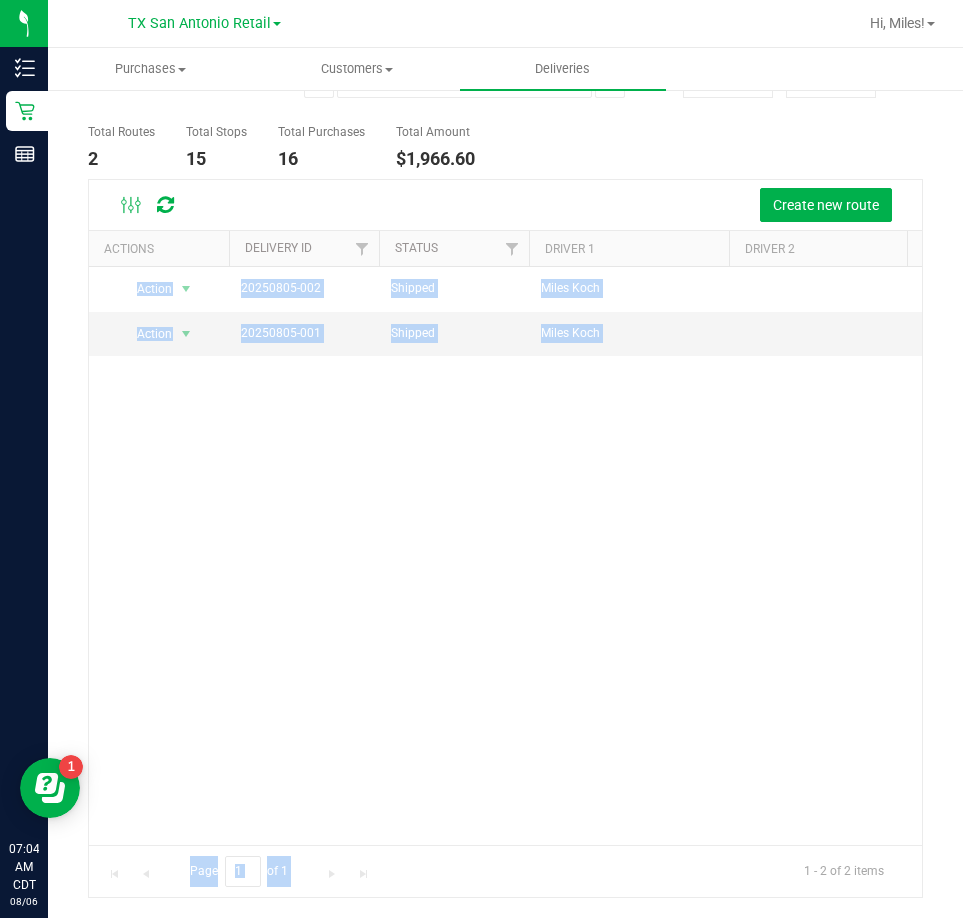 drag, startPoint x: 364, startPoint y: 901, endPoint x: 602, endPoint y: 921, distance: 238.83885 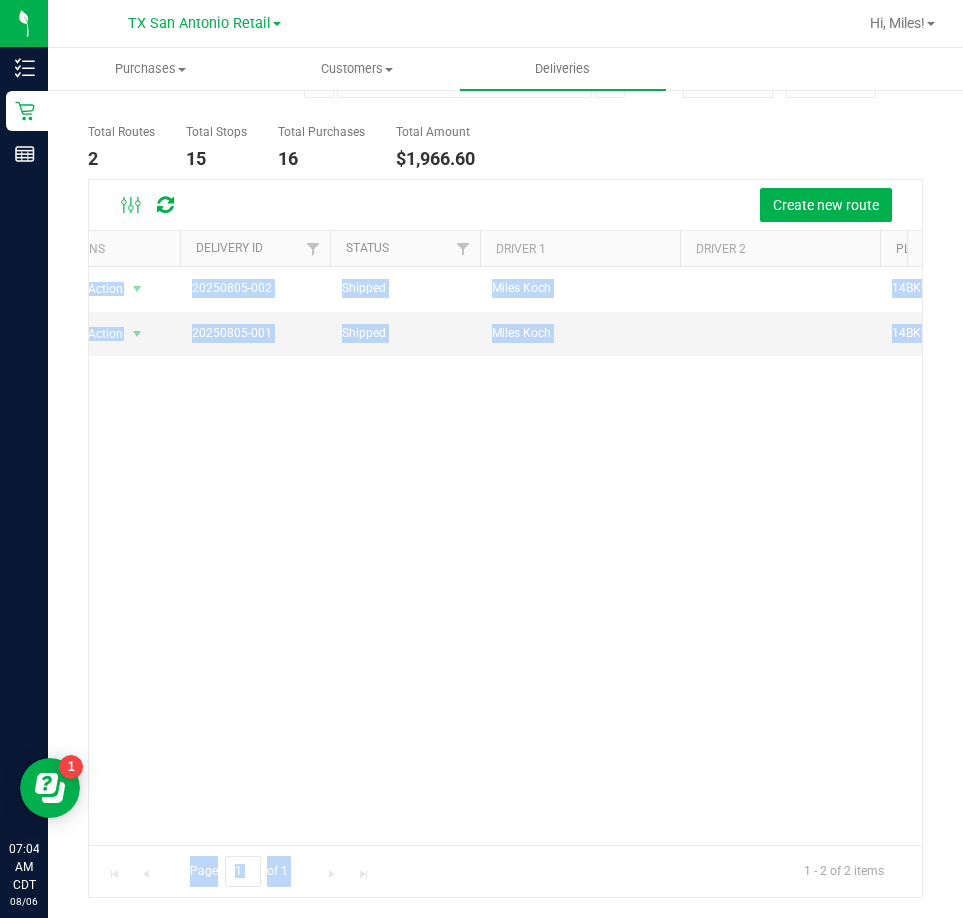 scroll, scrollTop: 0, scrollLeft: 146, axis: horizontal 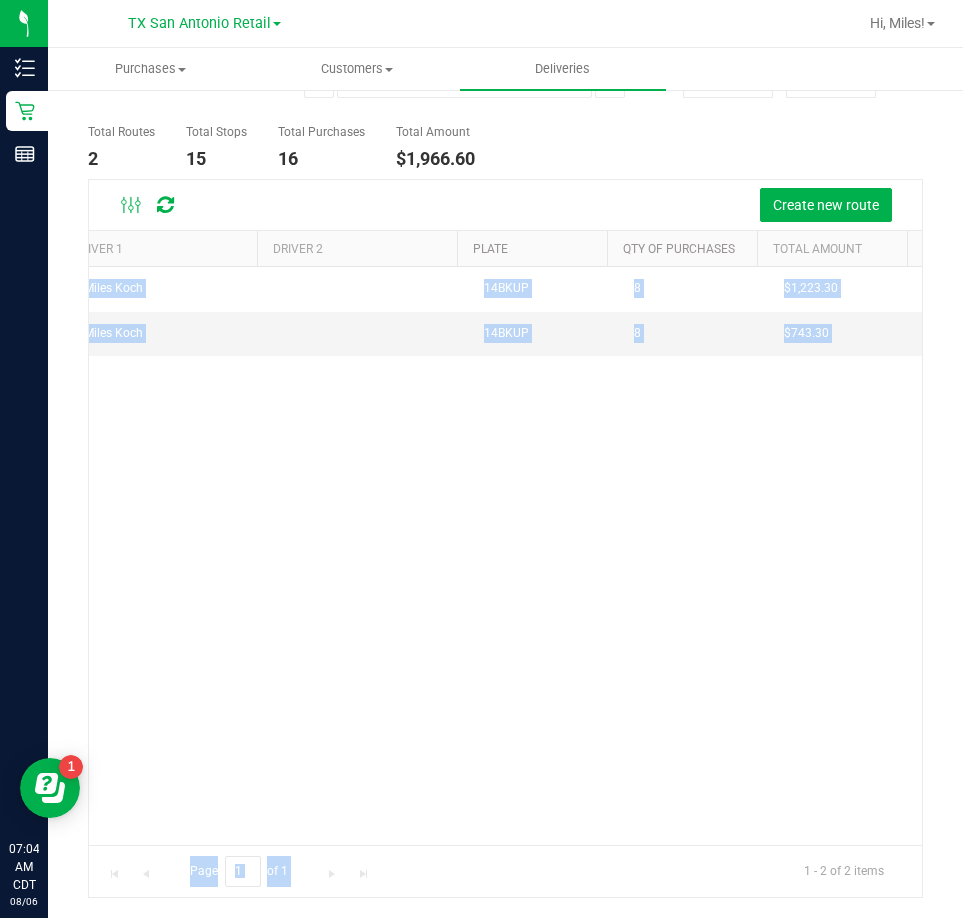 drag, startPoint x: 788, startPoint y: 637, endPoint x: 745, endPoint y: 626, distance: 44.38468 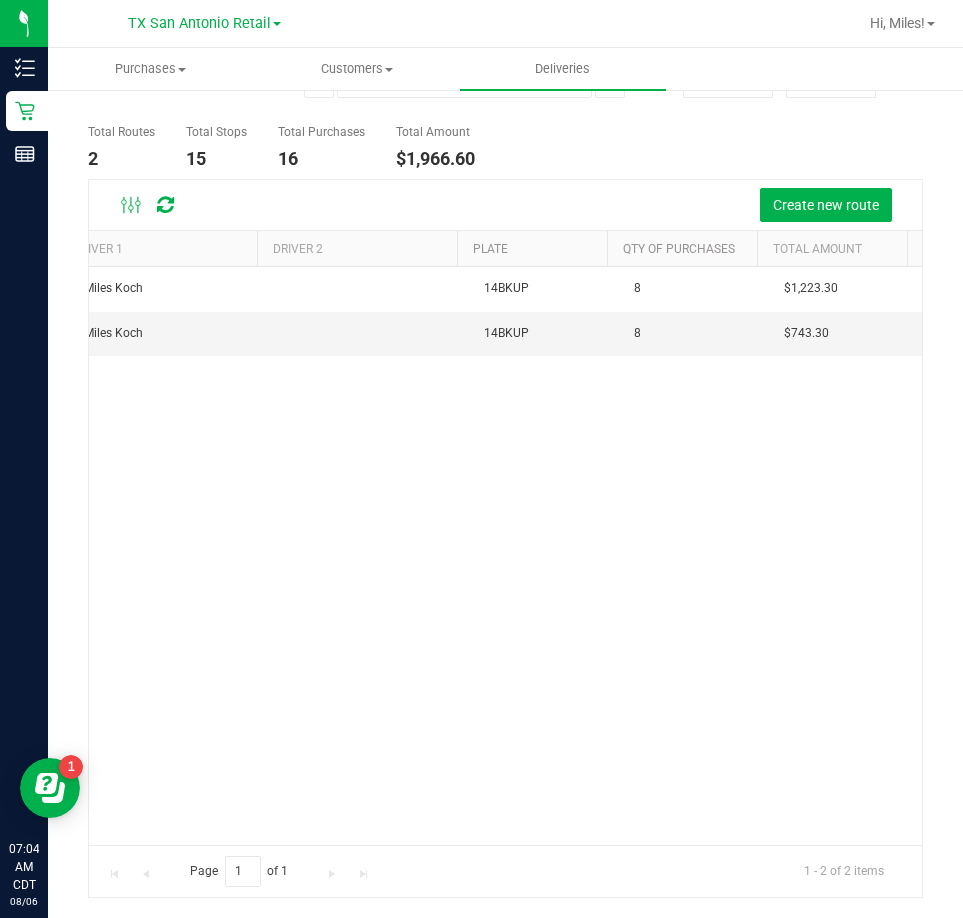 drag, startPoint x: 289, startPoint y: 581, endPoint x: 1252, endPoint y: 599, distance: 963.1682 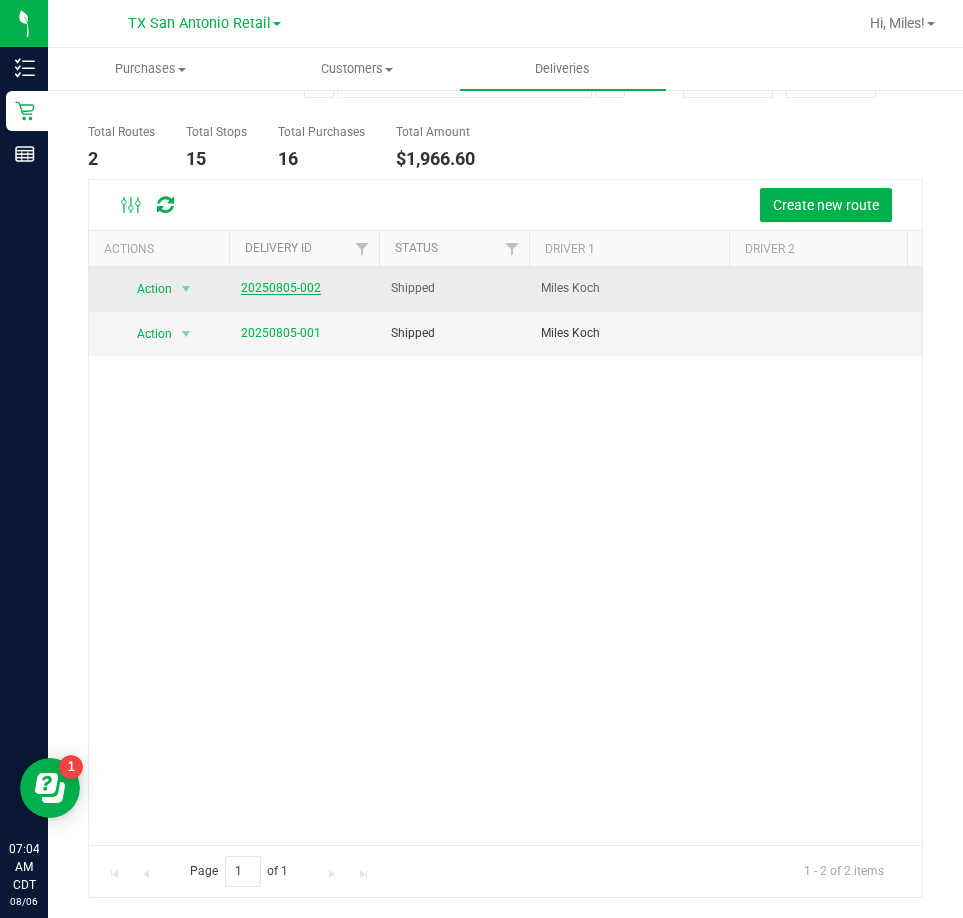 click on "20250805-002" at bounding box center (281, 288) 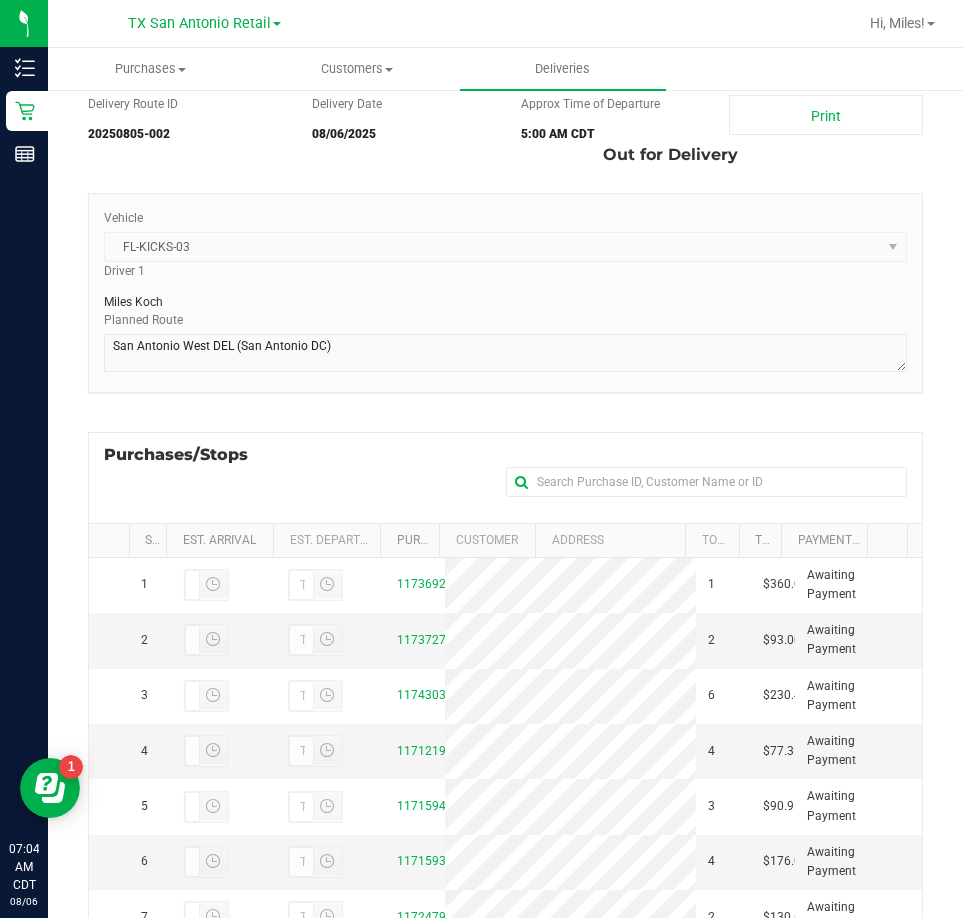 scroll, scrollTop: 0, scrollLeft: 0, axis: both 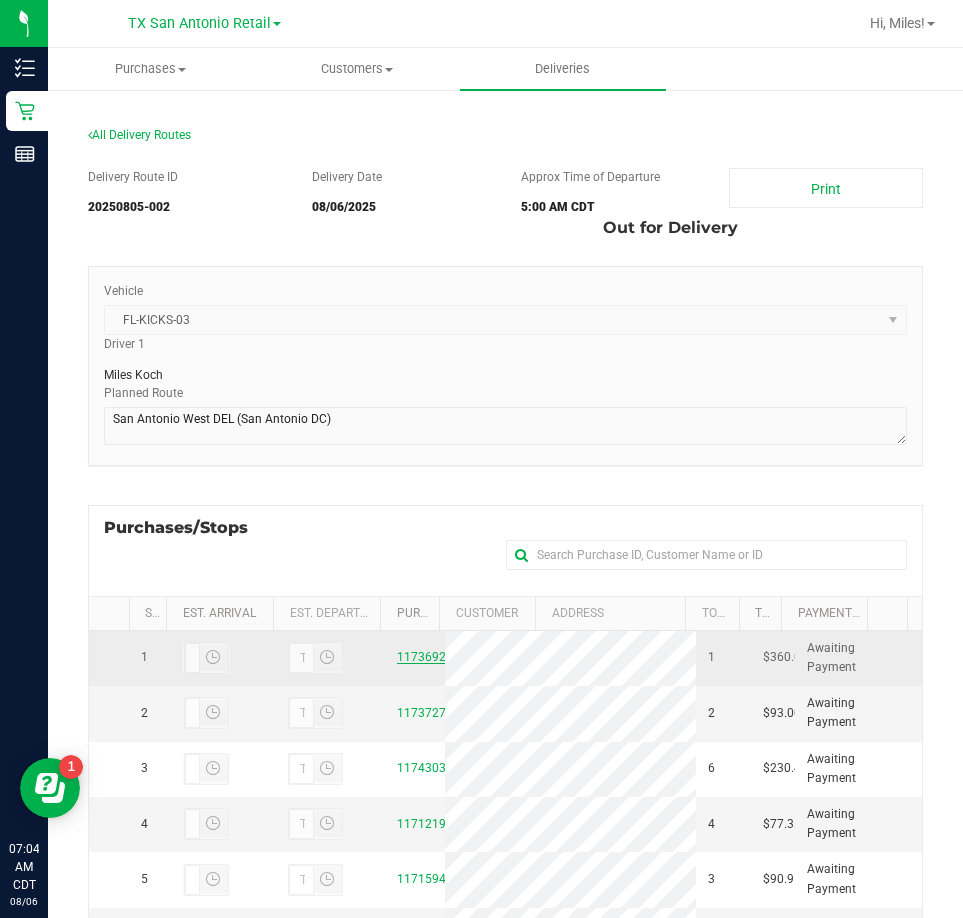 click on "11736924" at bounding box center [425, 657] 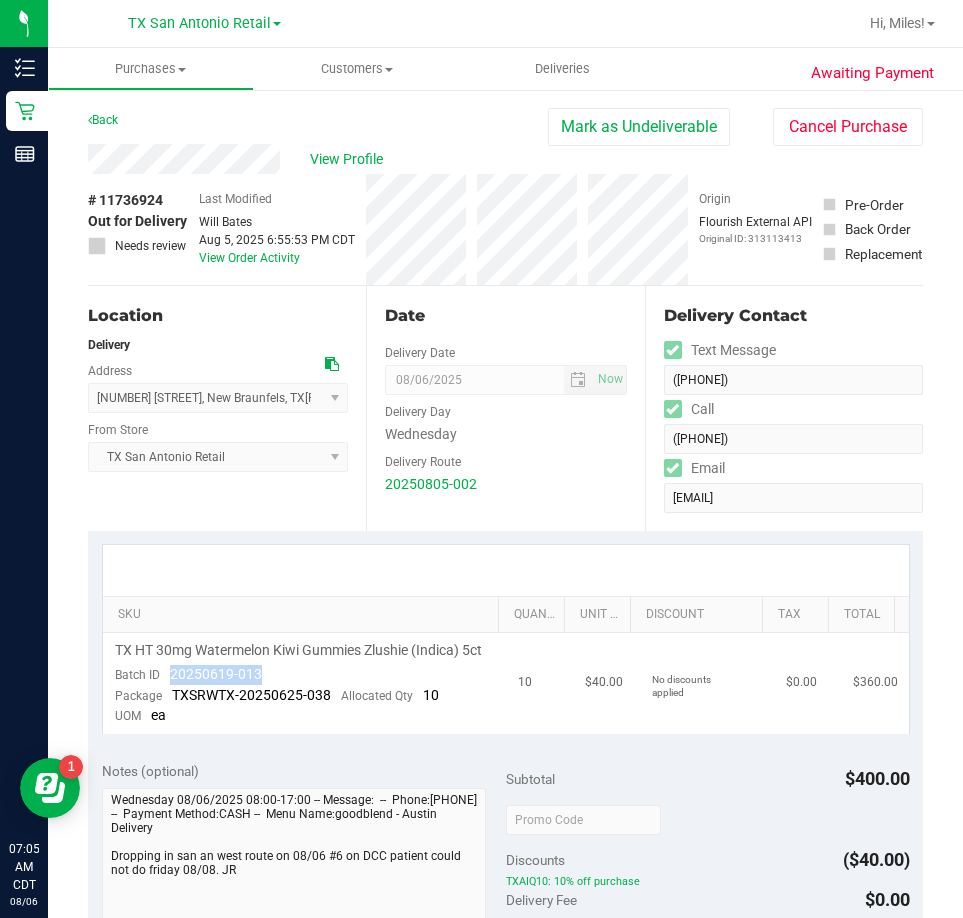 drag, startPoint x: 184, startPoint y: 693, endPoint x: 269, endPoint y: 699, distance: 85.2115 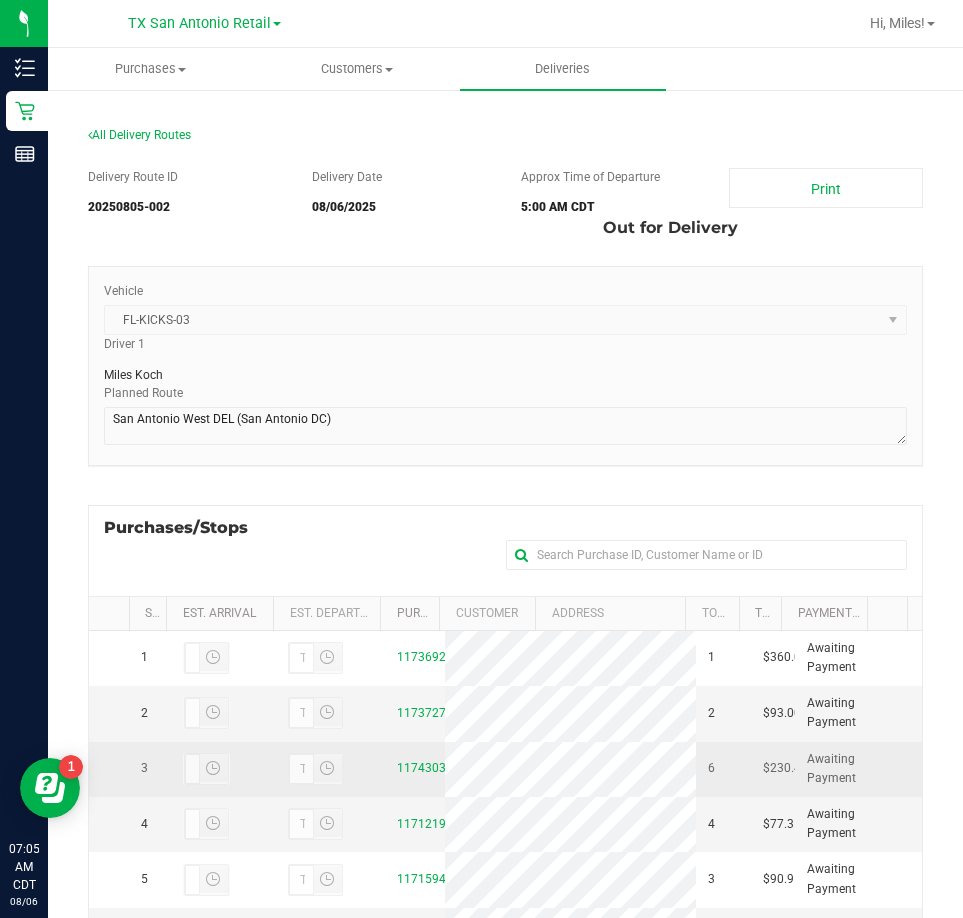 scroll, scrollTop: 179, scrollLeft: 0, axis: vertical 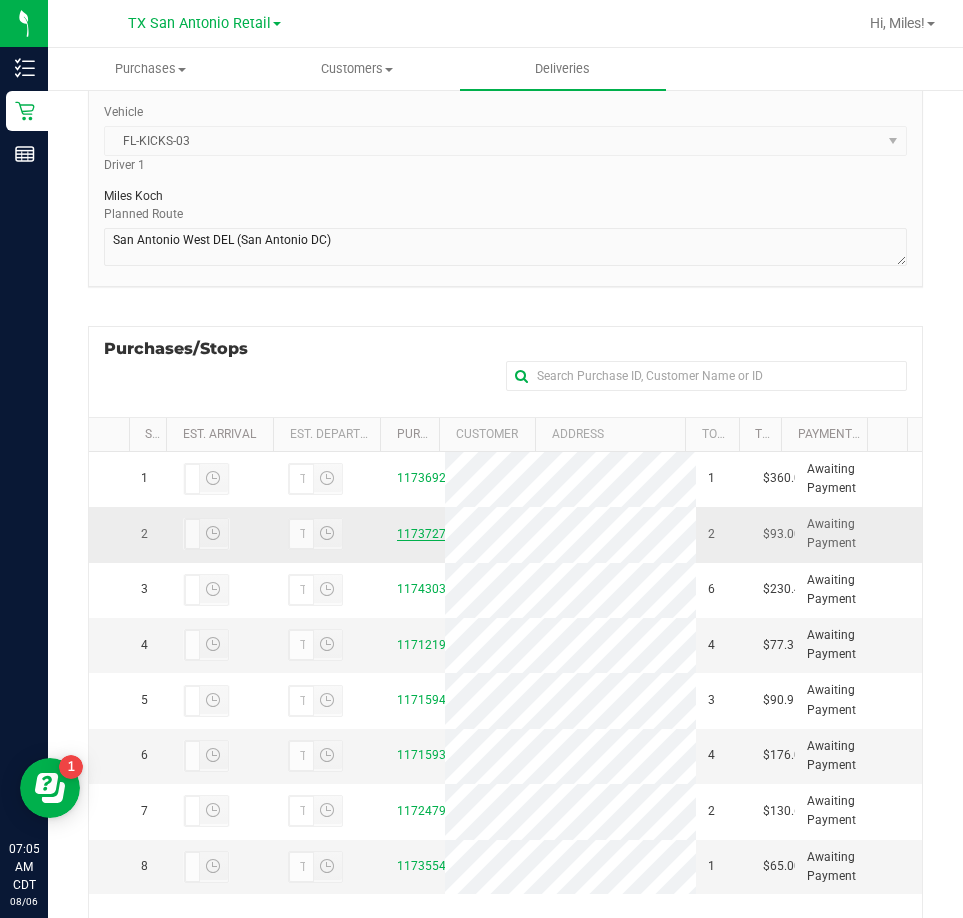 click on "11737270" at bounding box center (425, 534) 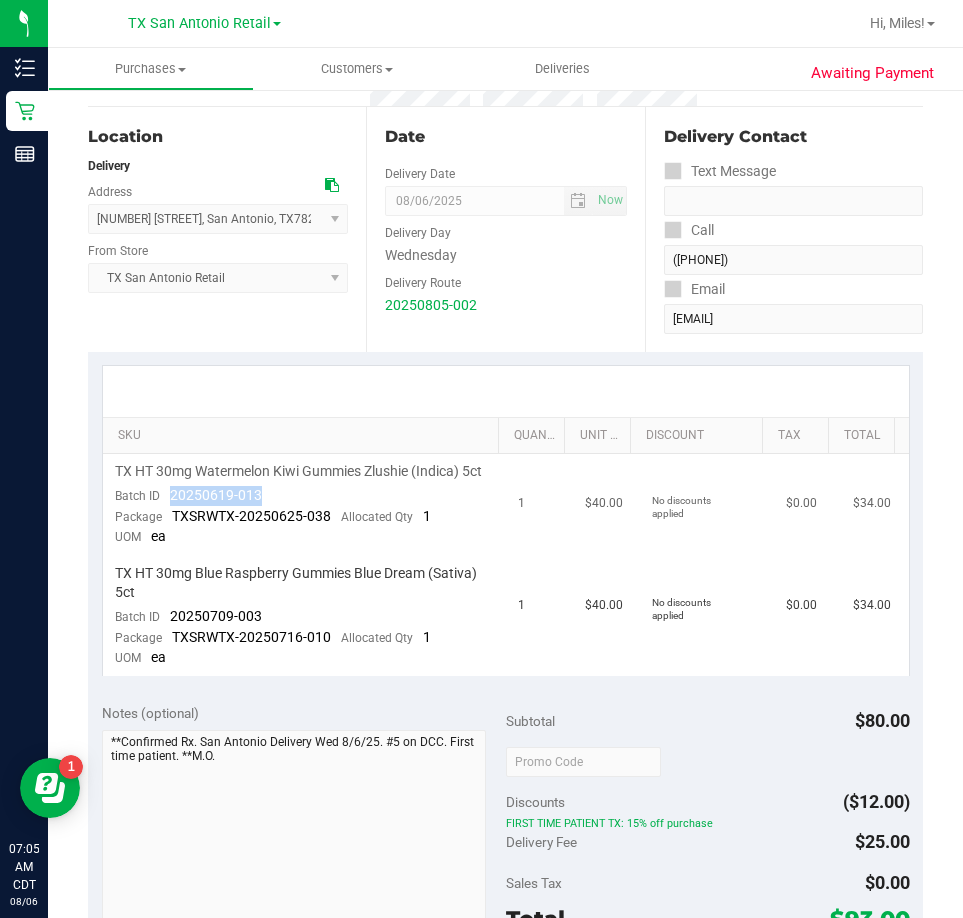 drag, startPoint x: 166, startPoint y: 511, endPoint x: 268, endPoint y: 513, distance: 102.01961 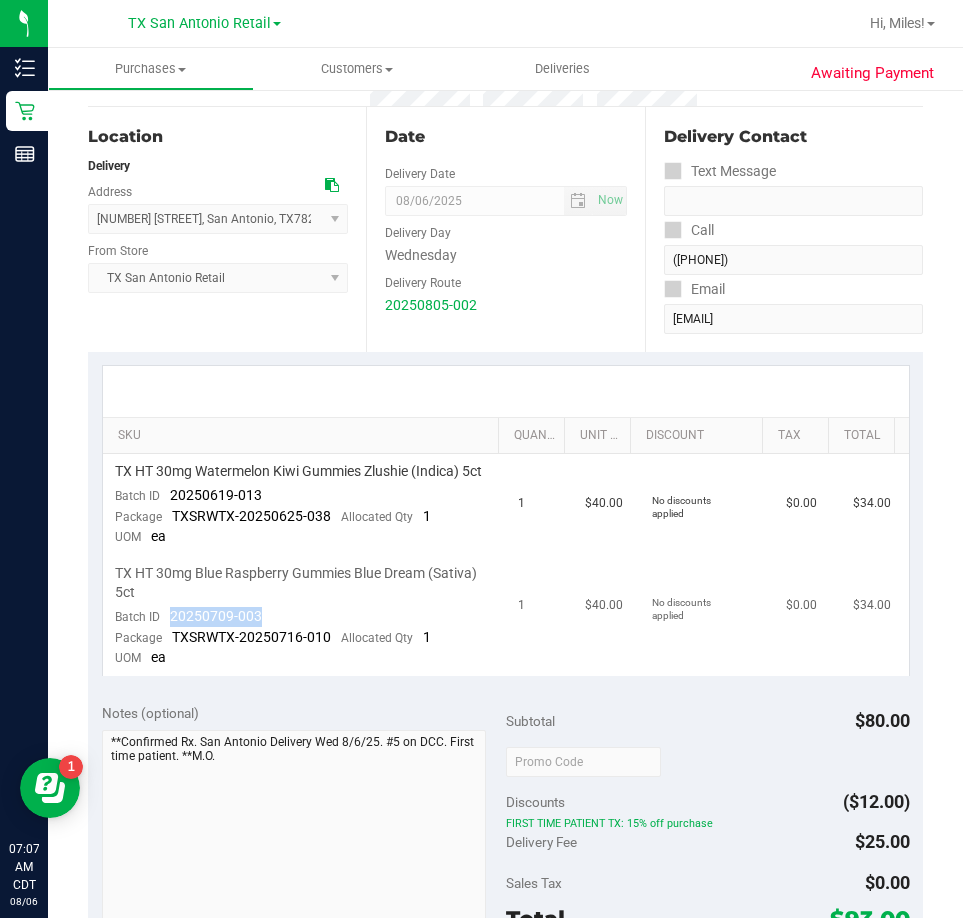 drag, startPoint x: 165, startPoint y: 635, endPoint x: 265, endPoint y: 641, distance: 100.17984 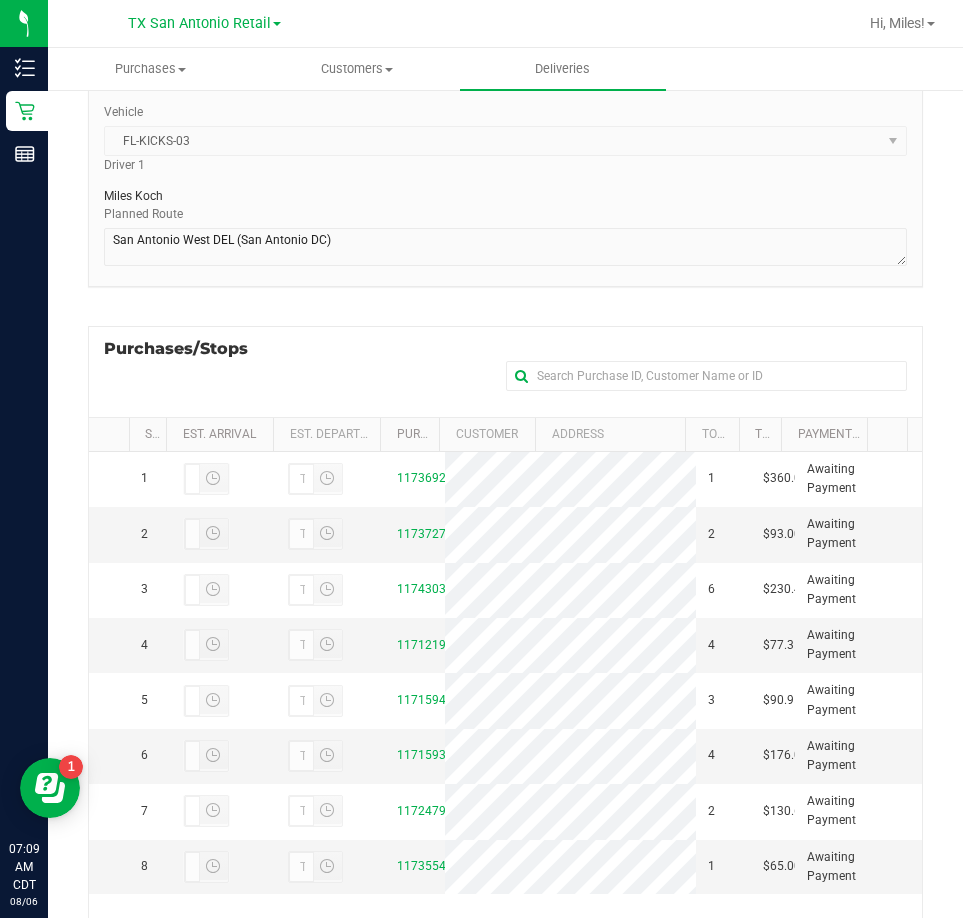 scroll, scrollTop: 0, scrollLeft: 0, axis: both 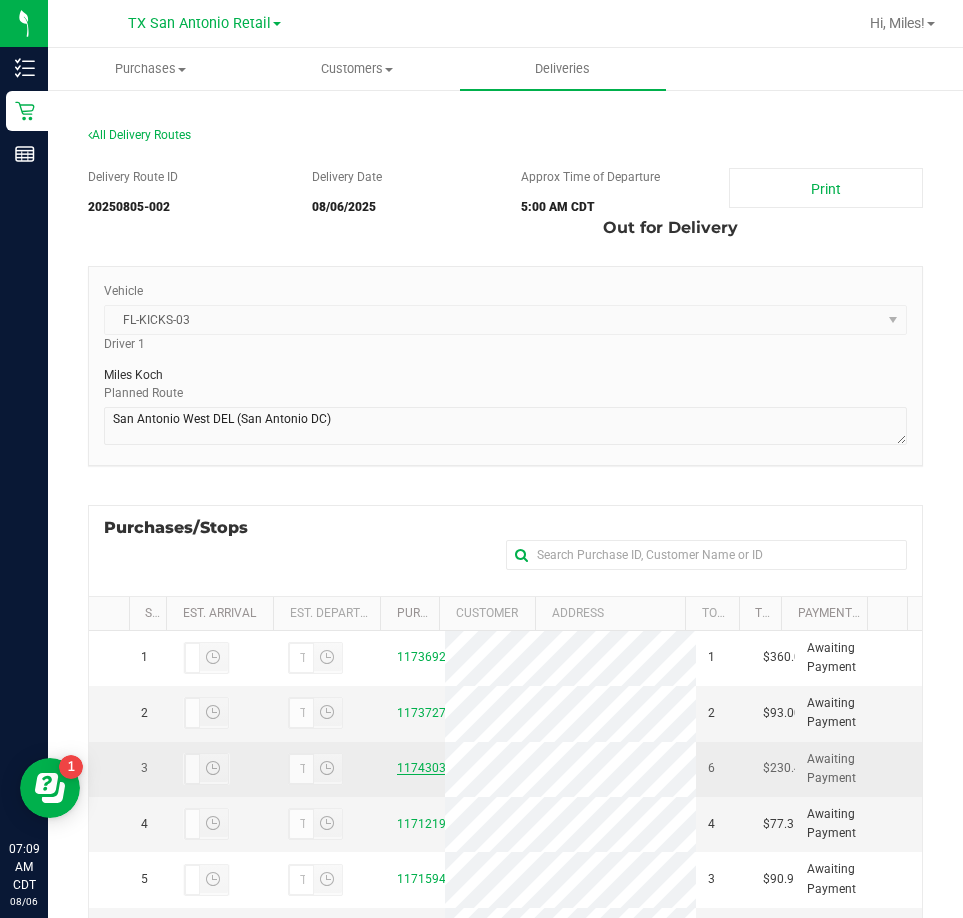 click on "11743034" at bounding box center (425, 768) 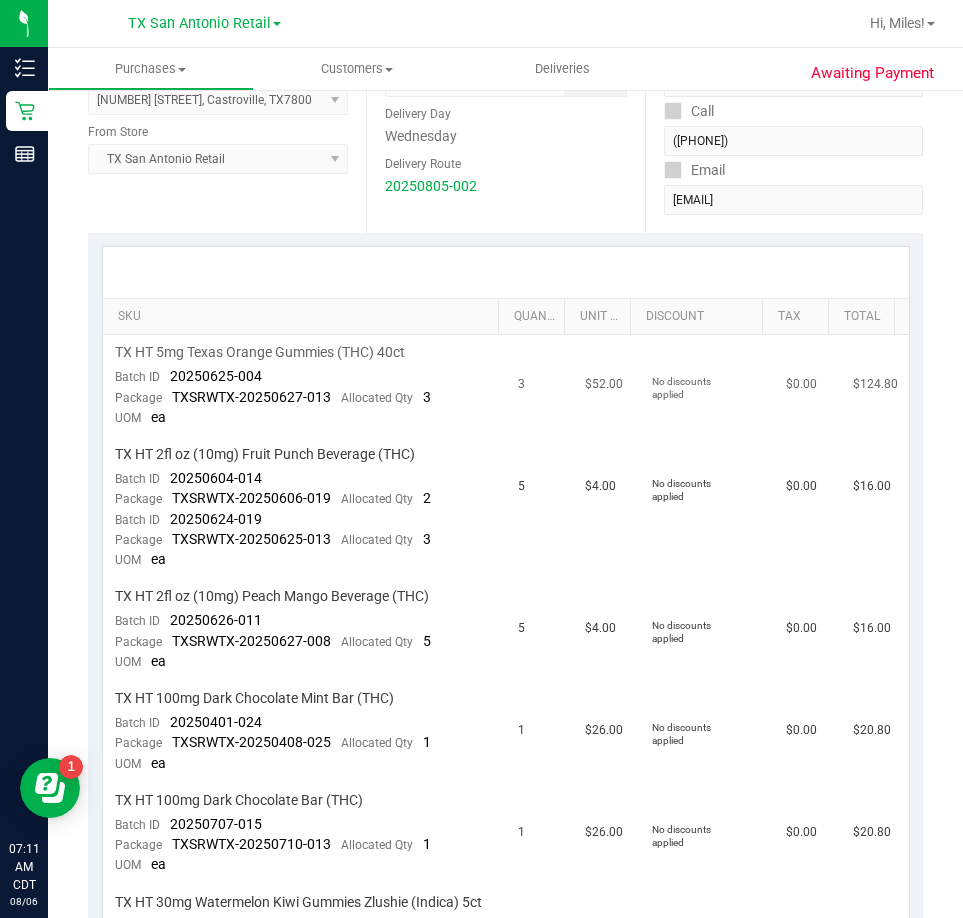 scroll, scrollTop: 300, scrollLeft: 0, axis: vertical 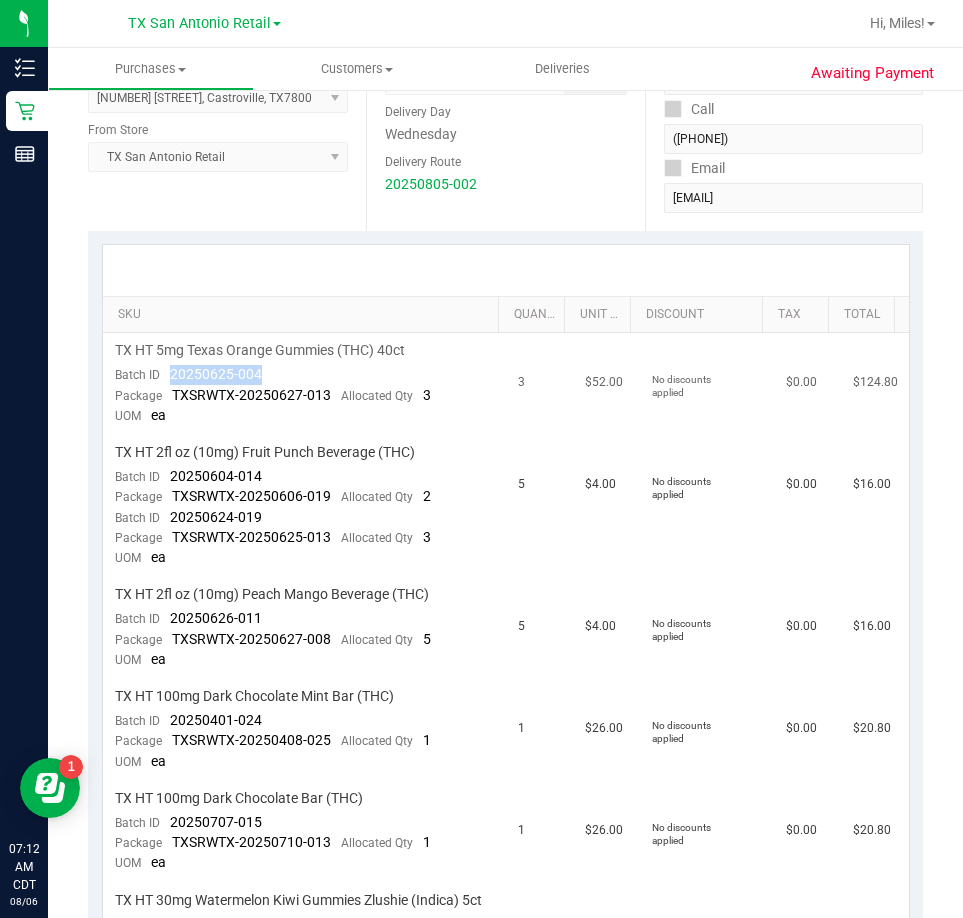 drag, startPoint x: 170, startPoint y: 377, endPoint x: 277, endPoint y: 377, distance: 107 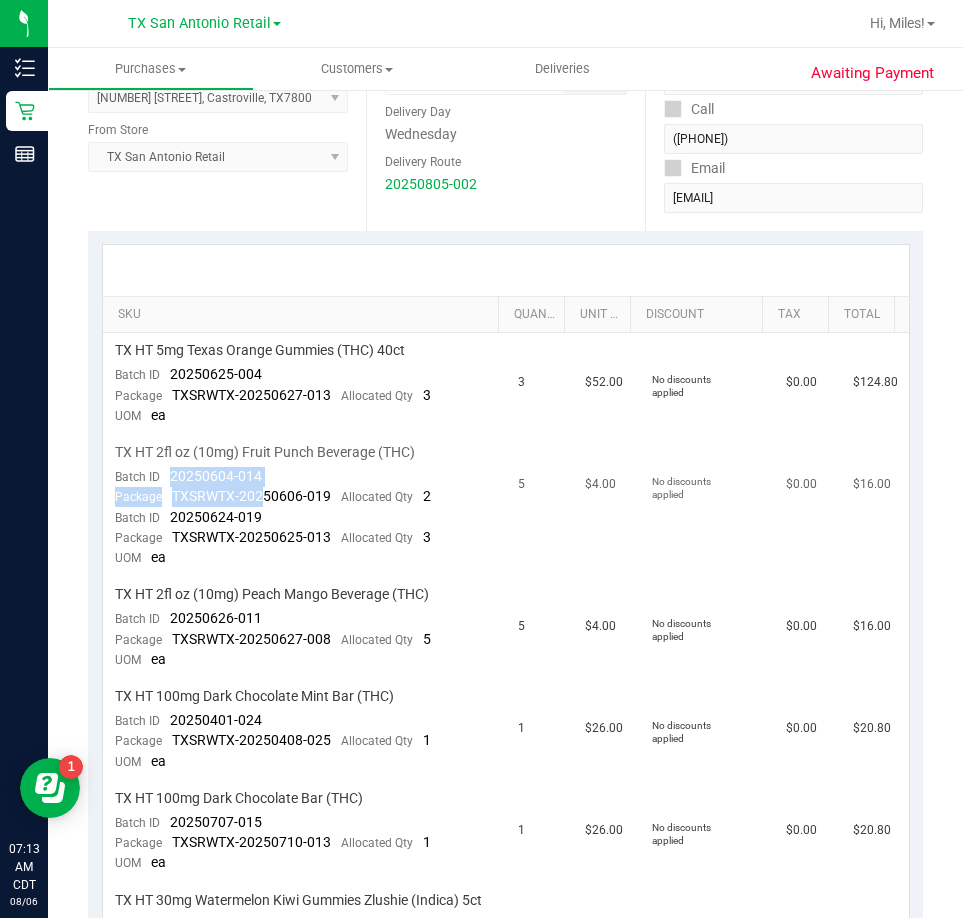 drag, startPoint x: 172, startPoint y: 477, endPoint x: 259, endPoint y: 490, distance: 87.965904 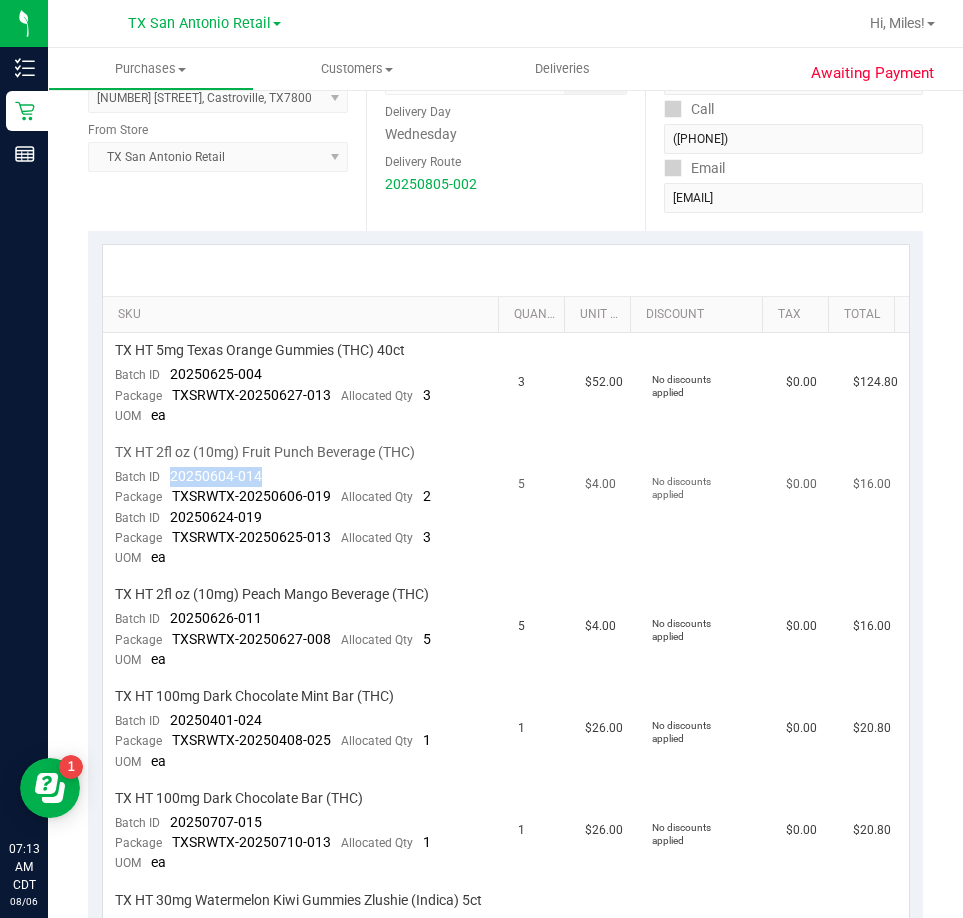 drag, startPoint x: 266, startPoint y: 476, endPoint x: 171, endPoint y: 474, distance: 95.02105 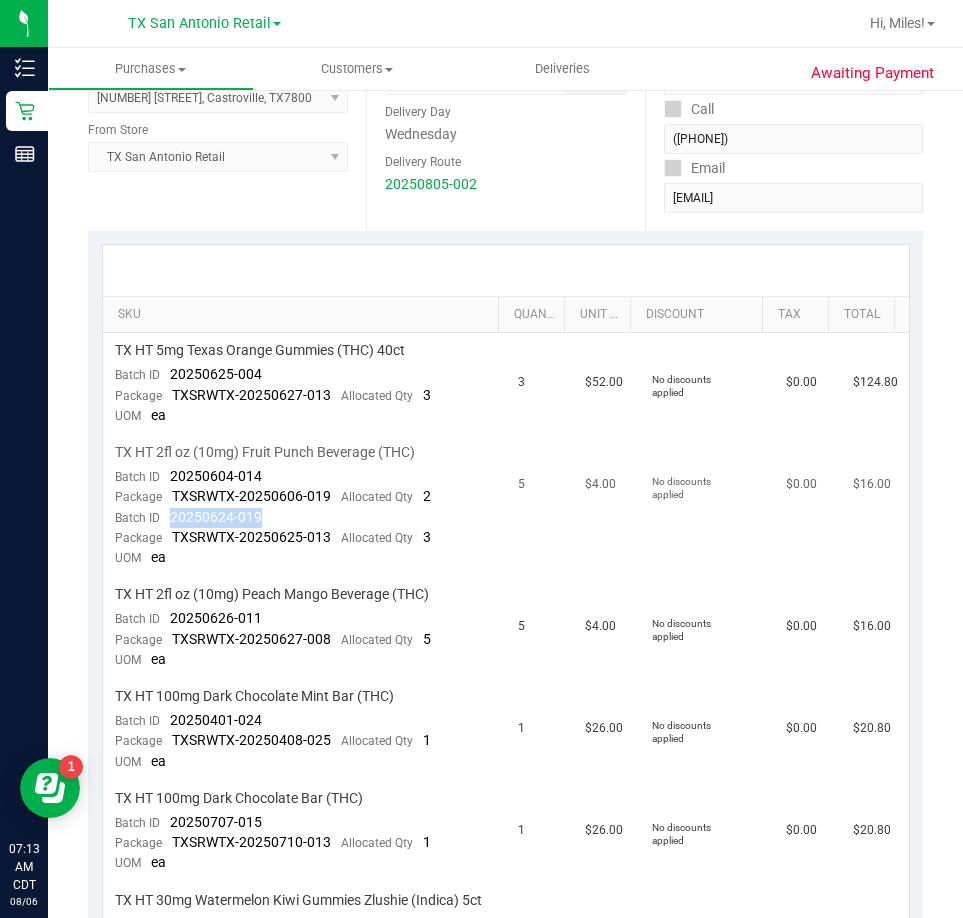 drag, startPoint x: 167, startPoint y: 511, endPoint x: 264, endPoint y: 520, distance: 97.41663 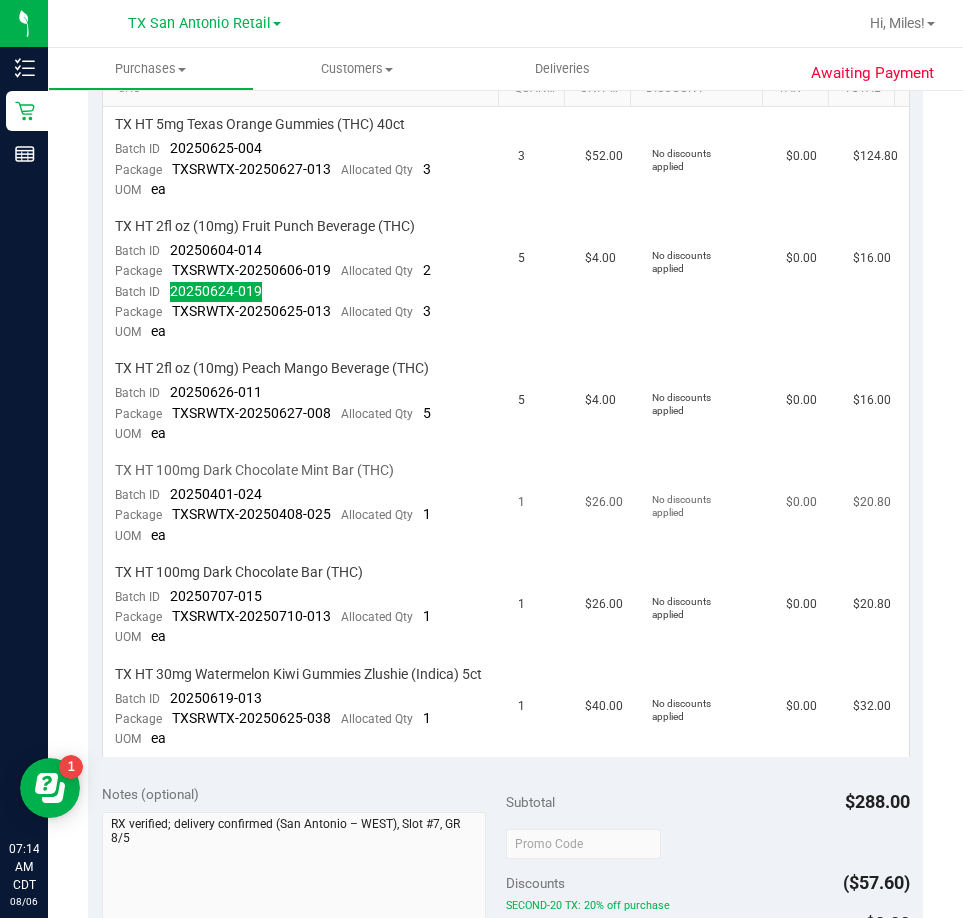 scroll, scrollTop: 600, scrollLeft: 0, axis: vertical 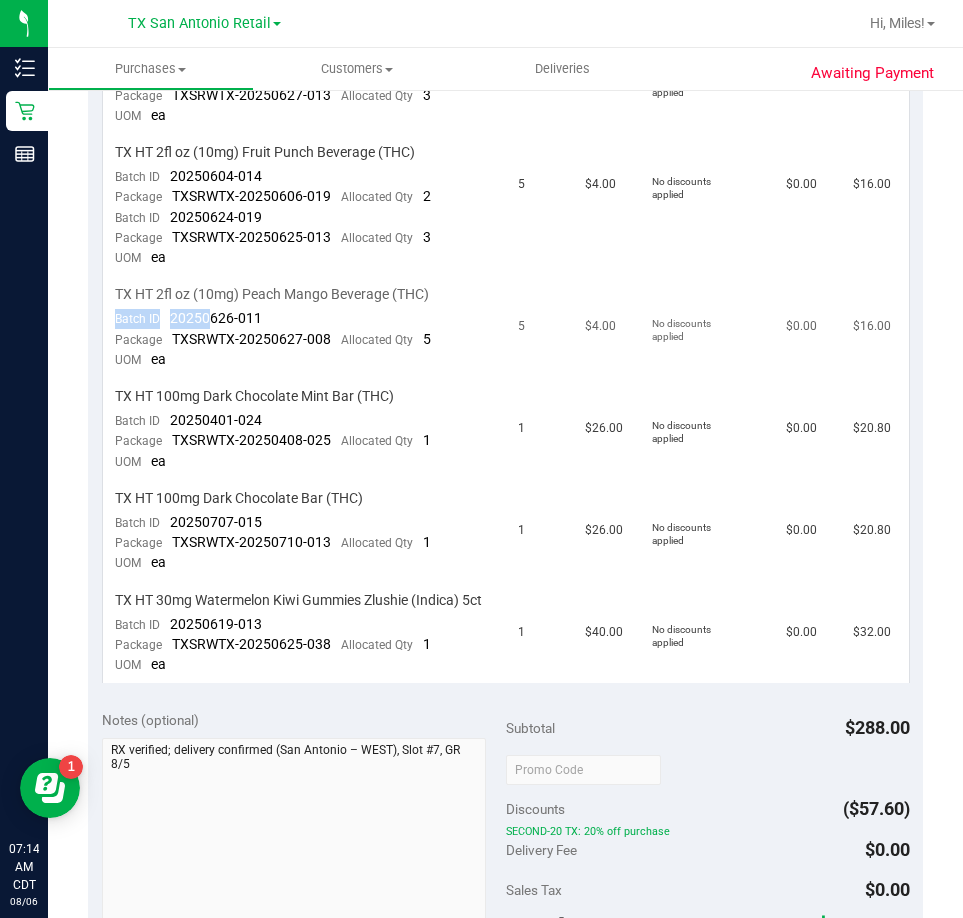 drag, startPoint x: 177, startPoint y: 309, endPoint x: 212, endPoint y: 310, distance: 35.014282 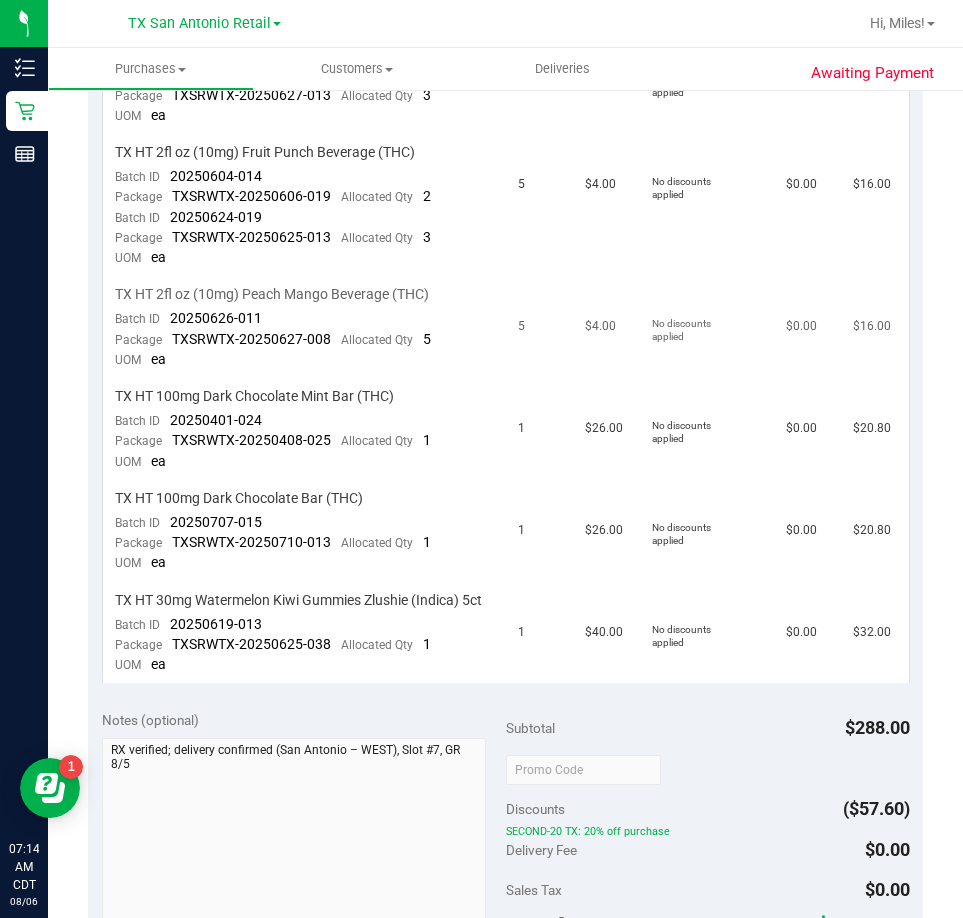 drag, startPoint x: 280, startPoint y: 318, endPoint x: 228, endPoint y: 315, distance: 52.086468 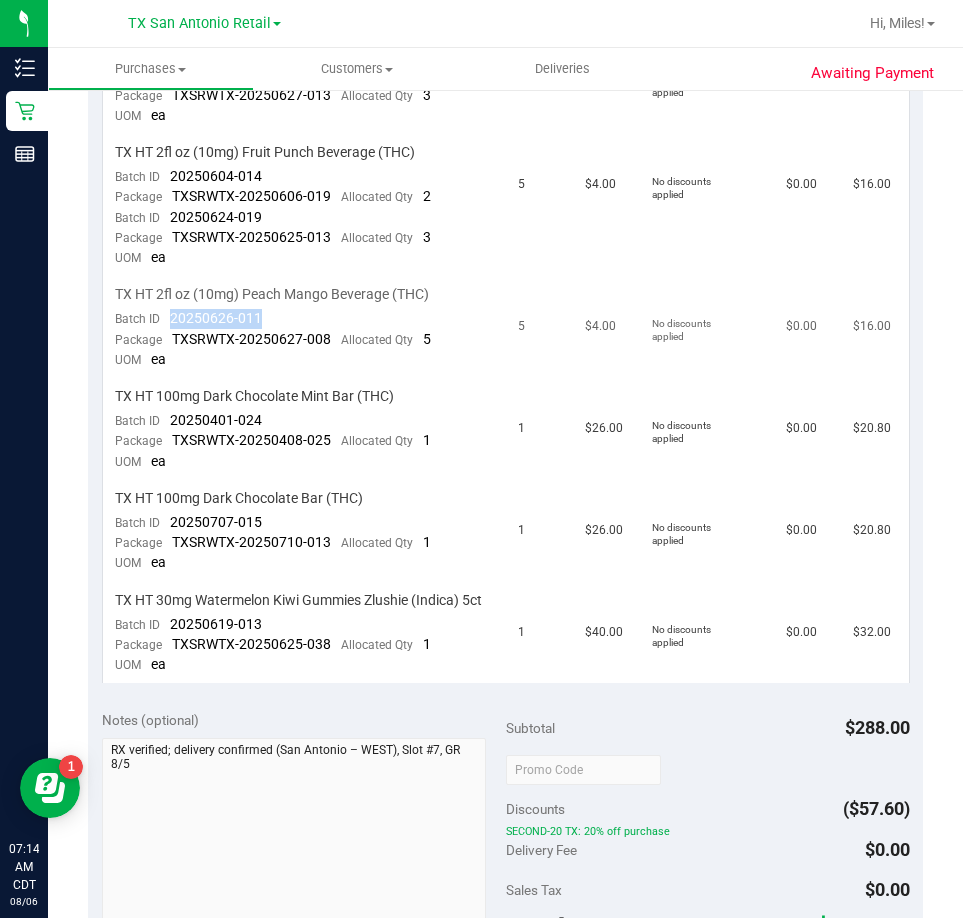 drag, startPoint x: 169, startPoint y: 315, endPoint x: 272, endPoint y: 310, distance: 103.121284 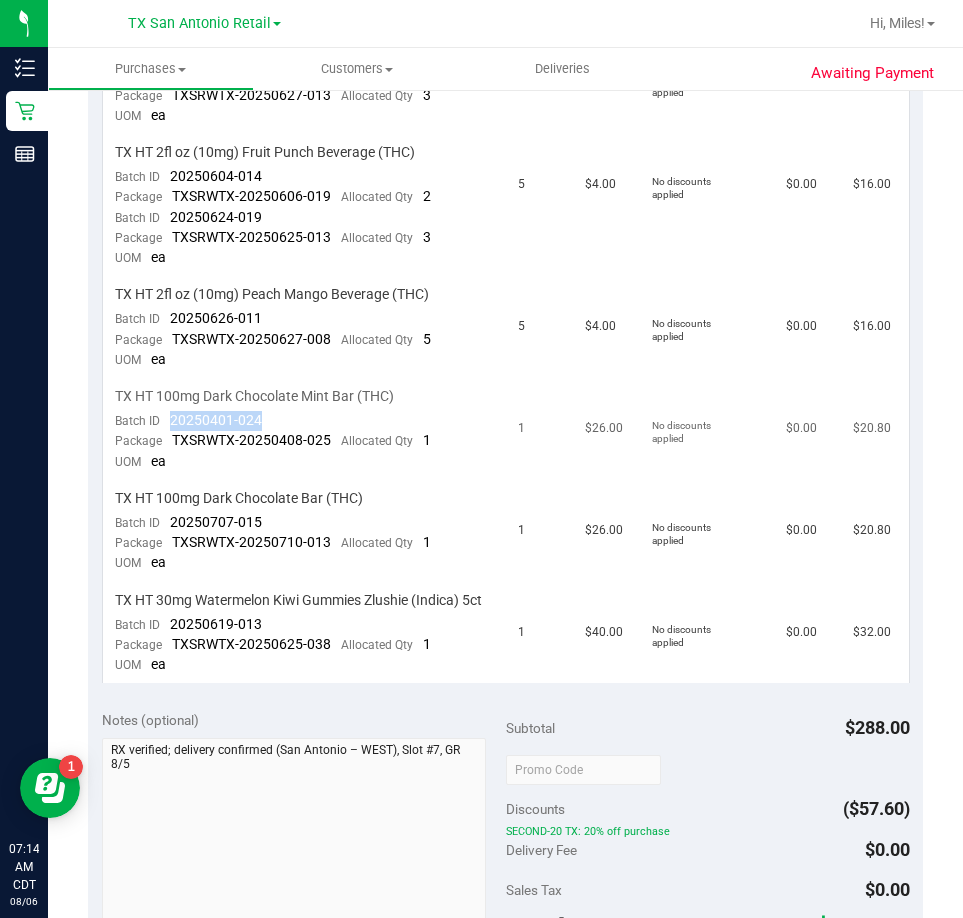 drag, startPoint x: 173, startPoint y: 413, endPoint x: 269, endPoint y: 422, distance: 96.42095 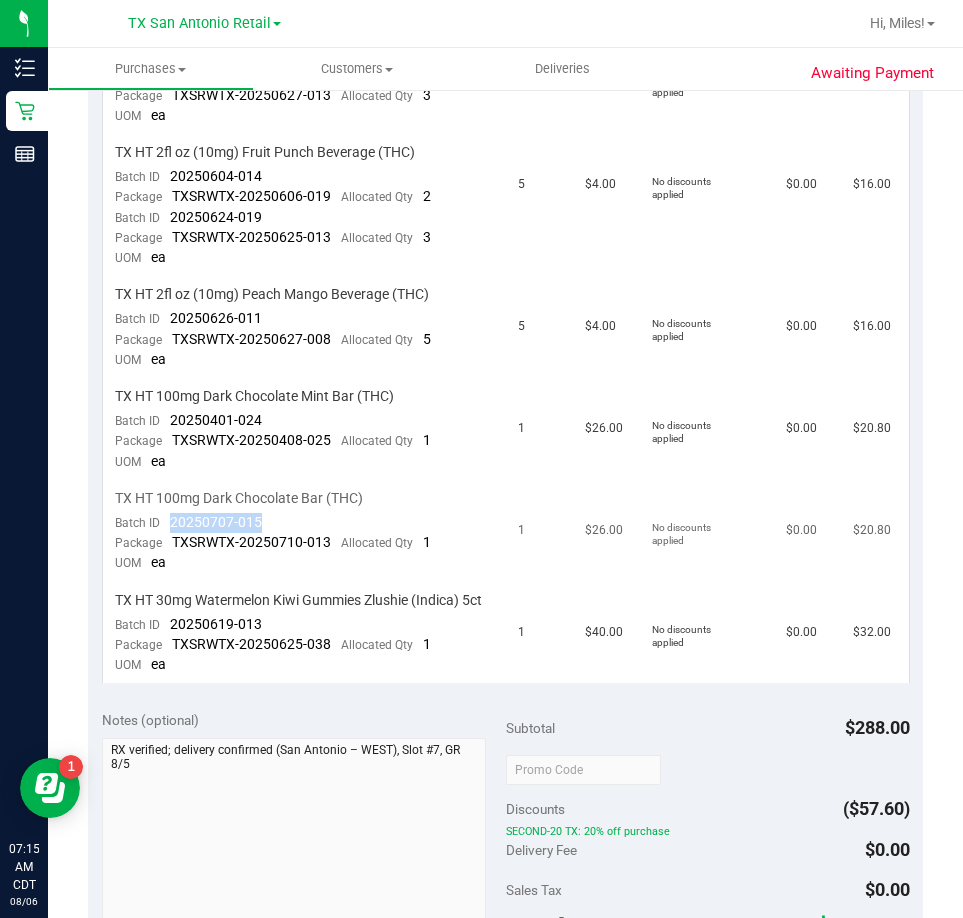 drag, startPoint x: 169, startPoint y: 516, endPoint x: 285, endPoint y: 532, distance: 117.09825 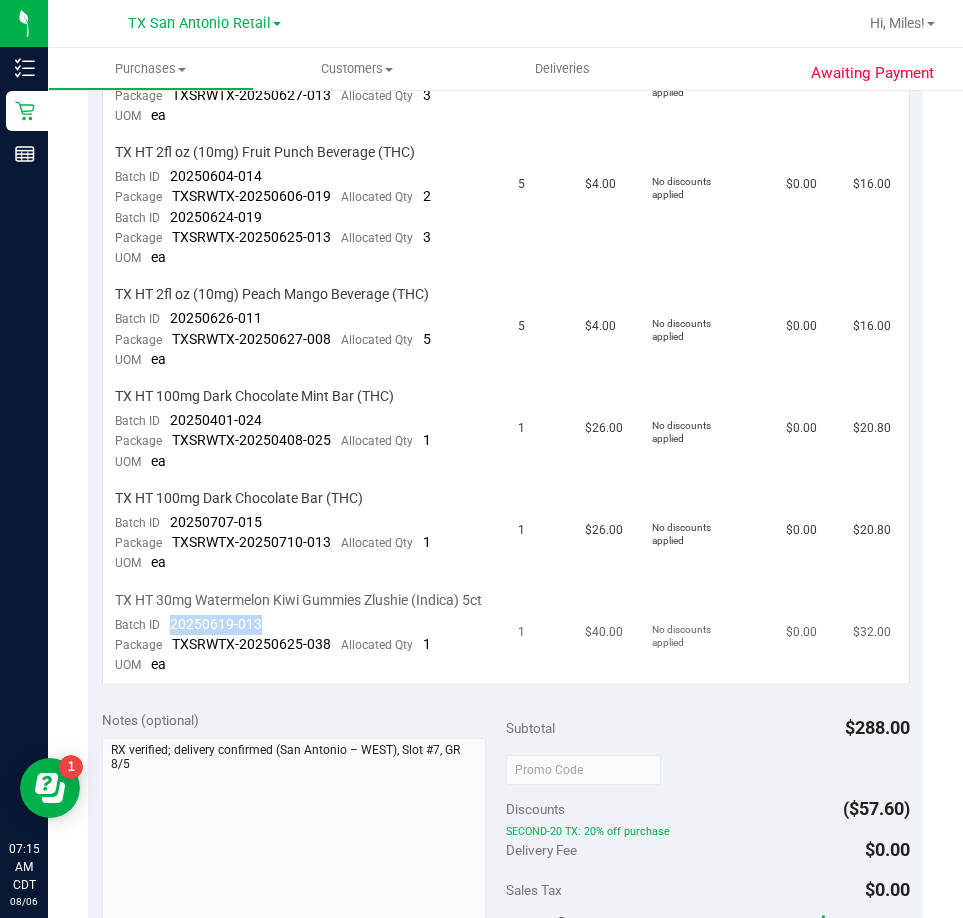 drag, startPoint x: 171, startPoint y: 642, endPoint x: 288, endPoint y: 635, distance: 117.20921 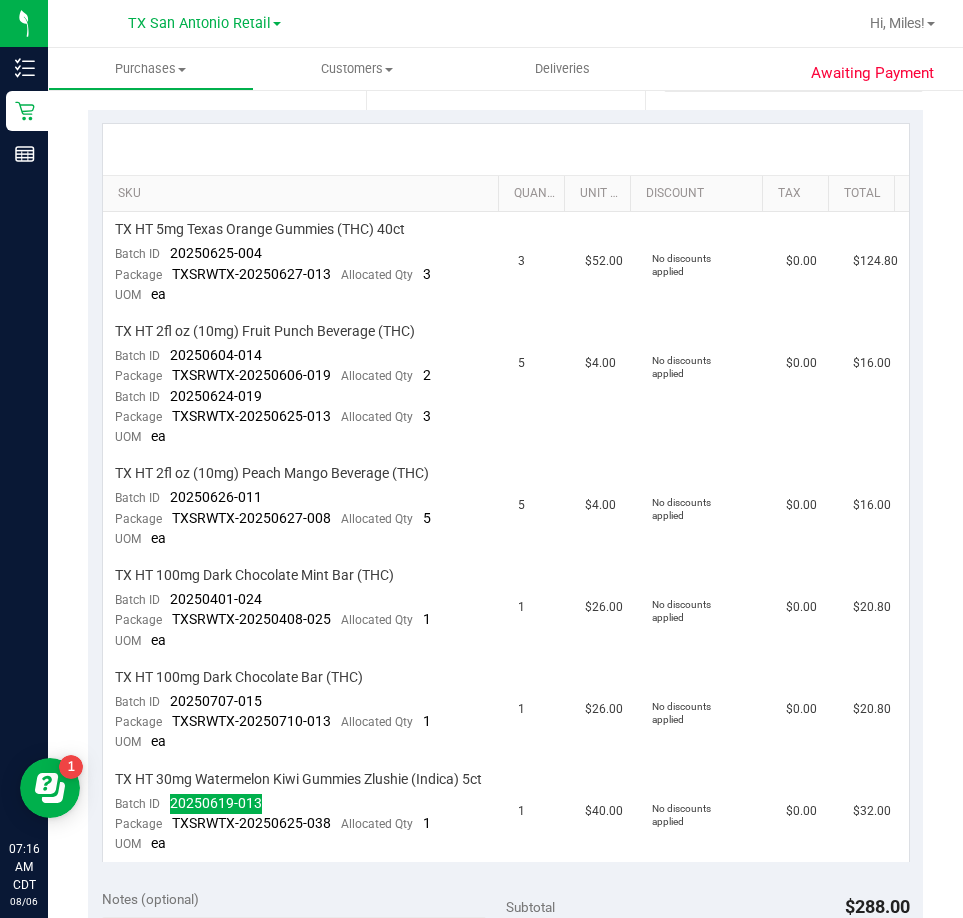 scroll, scrollTop: 300, scrollLeft: 0, axis: vertical 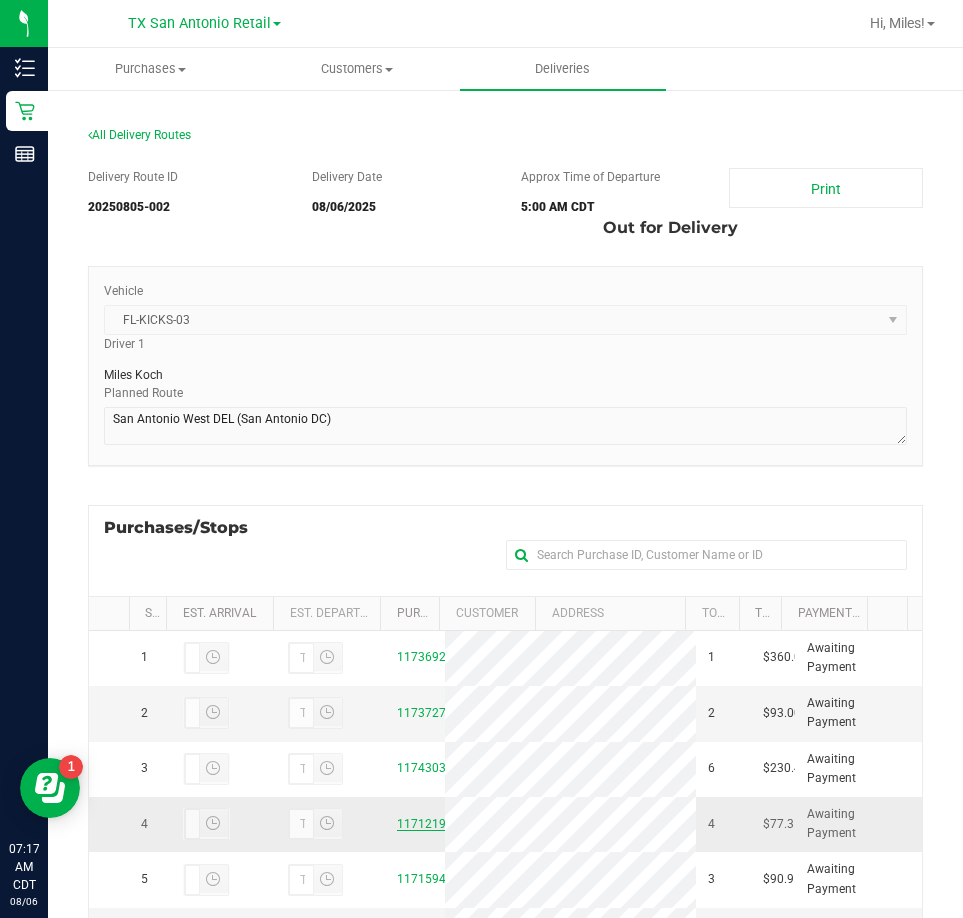 click on "11712195" at bounding box center (425, 824) 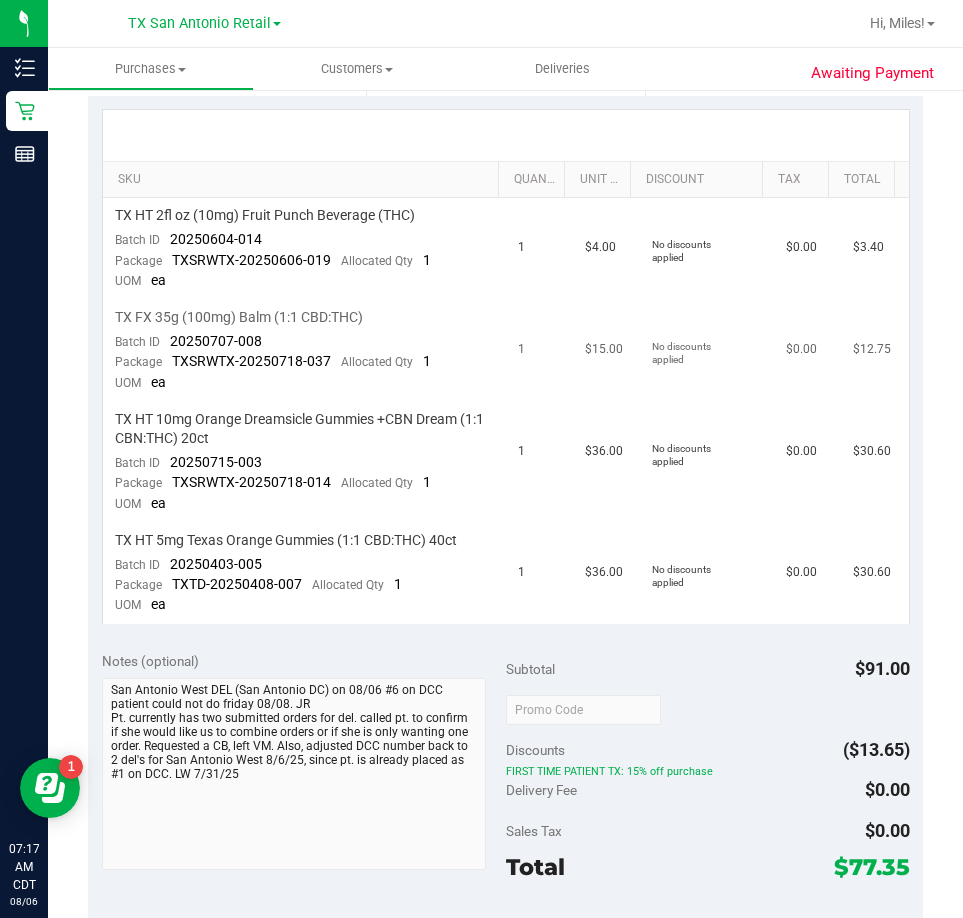 scroll, scrollTop: 400, scrollLeft: 0, axis: vertical 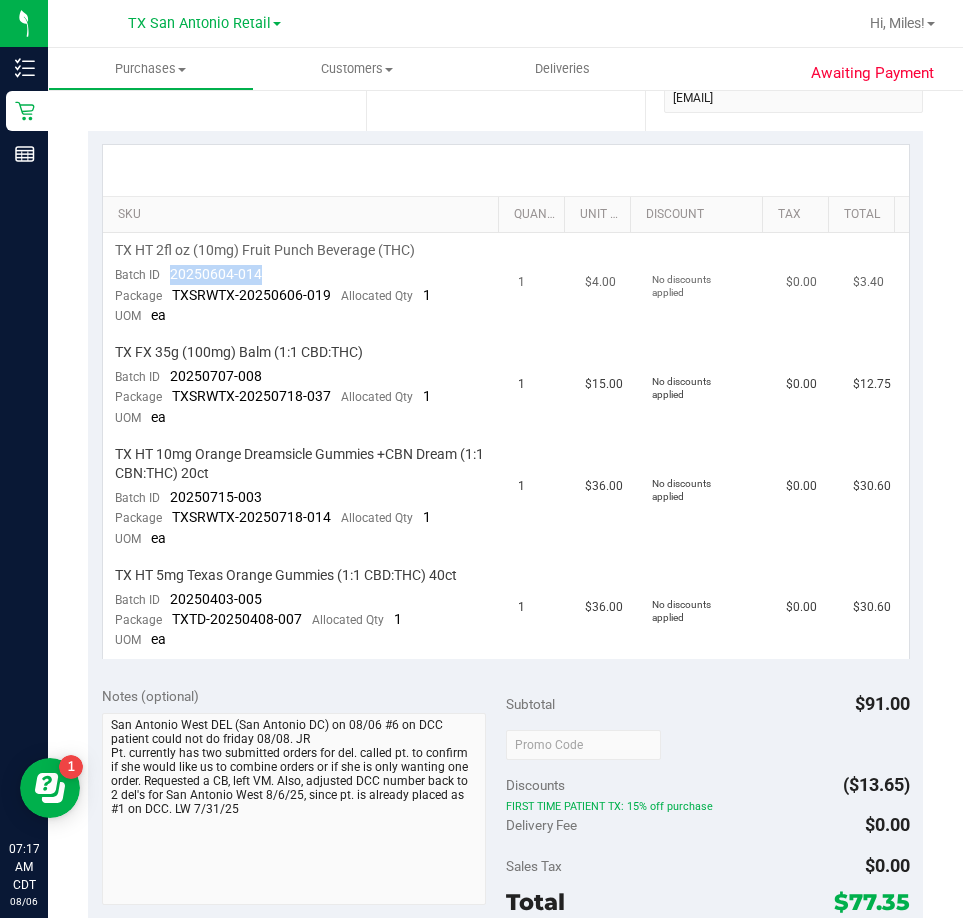 drag, startPoint x: 165, startPoint y: 273, endPoint x: 270, endPoint y: 273, distance: 105 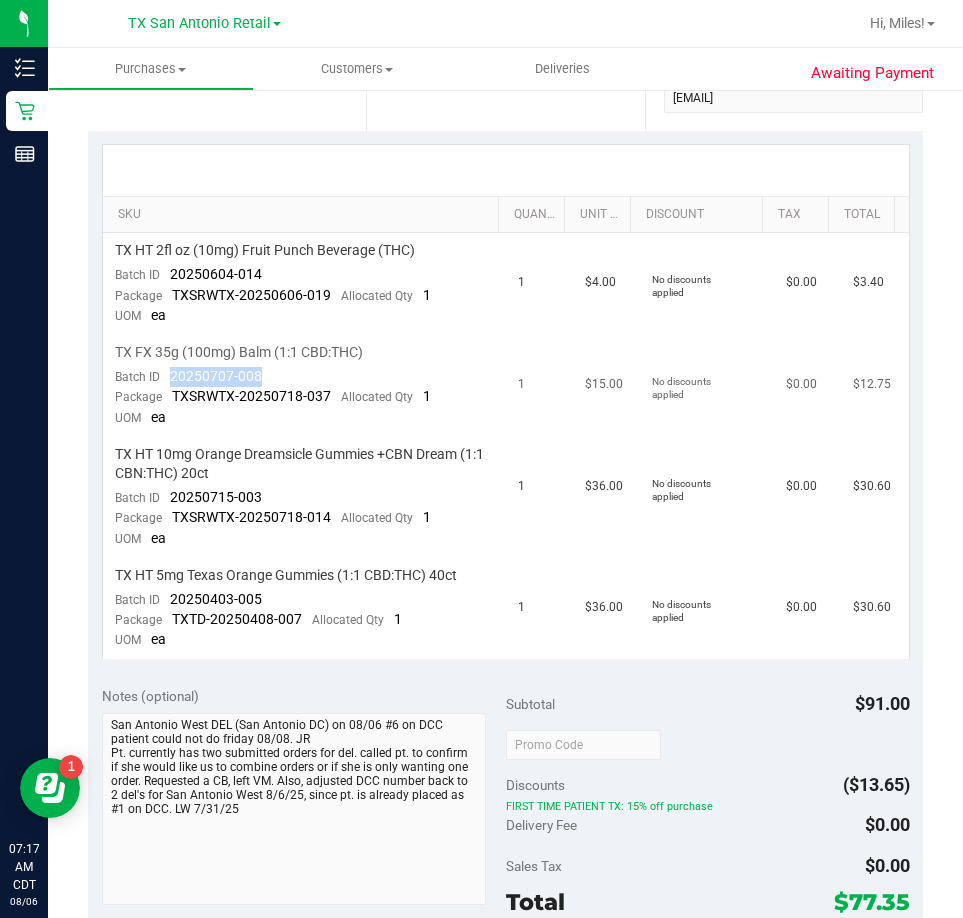 drag, startPoint x: 165, startPoint y: 371, endPoint x: 273, endPoint y: 380, distance: 108.37435 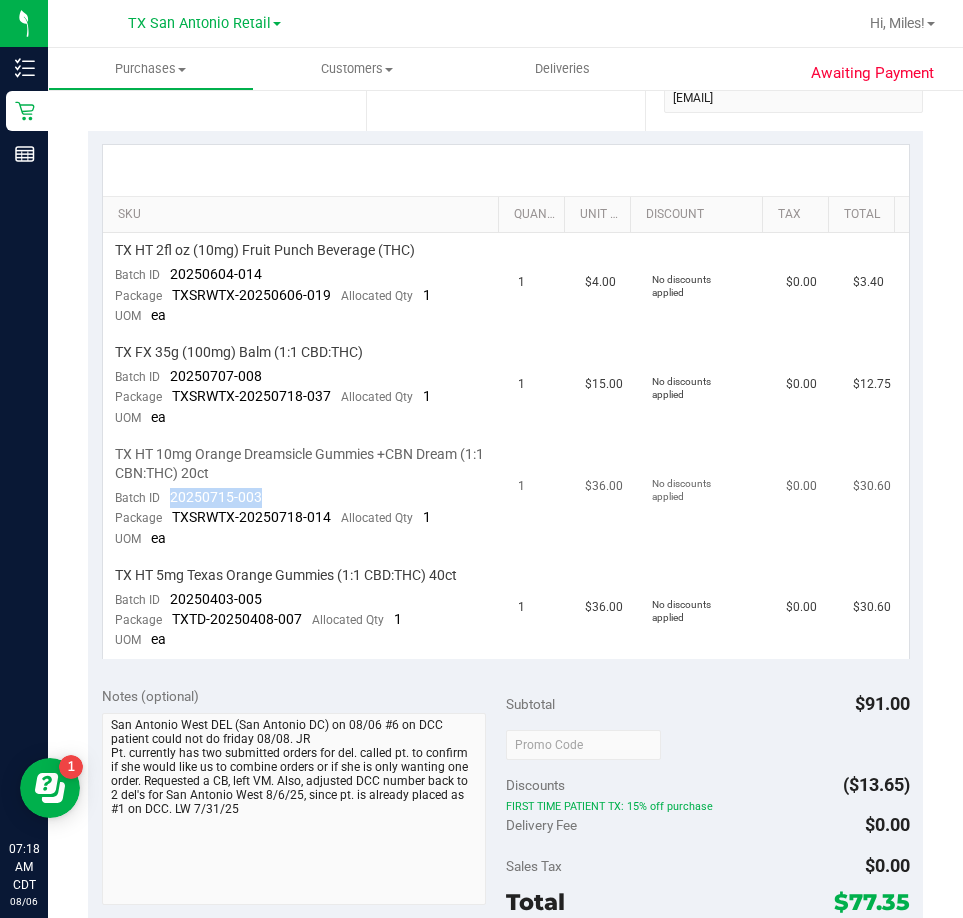drag, startPoint x: 171, startPoint y: 500, endPoint x: 267, endPoint y: 498, distance: 96.02083 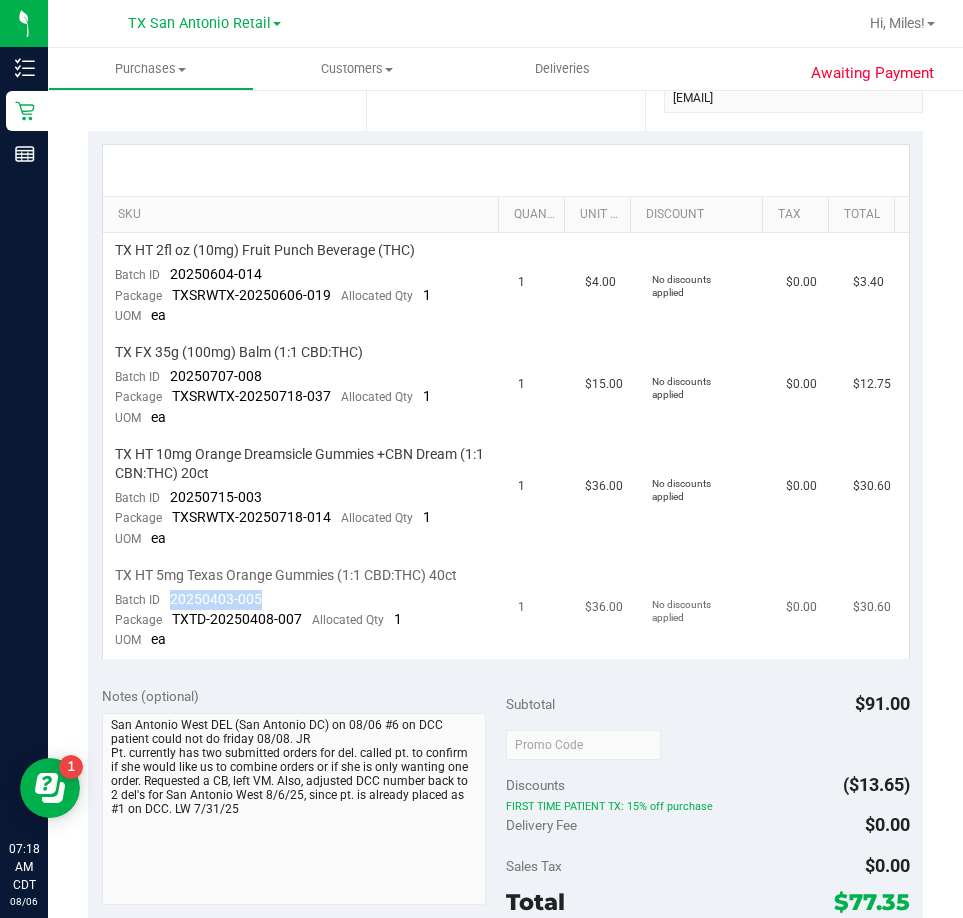 drag, startPoint x: 171, startPoint y: 602, endPoint x: 272, endPoint y: 597, distance: 101.12369 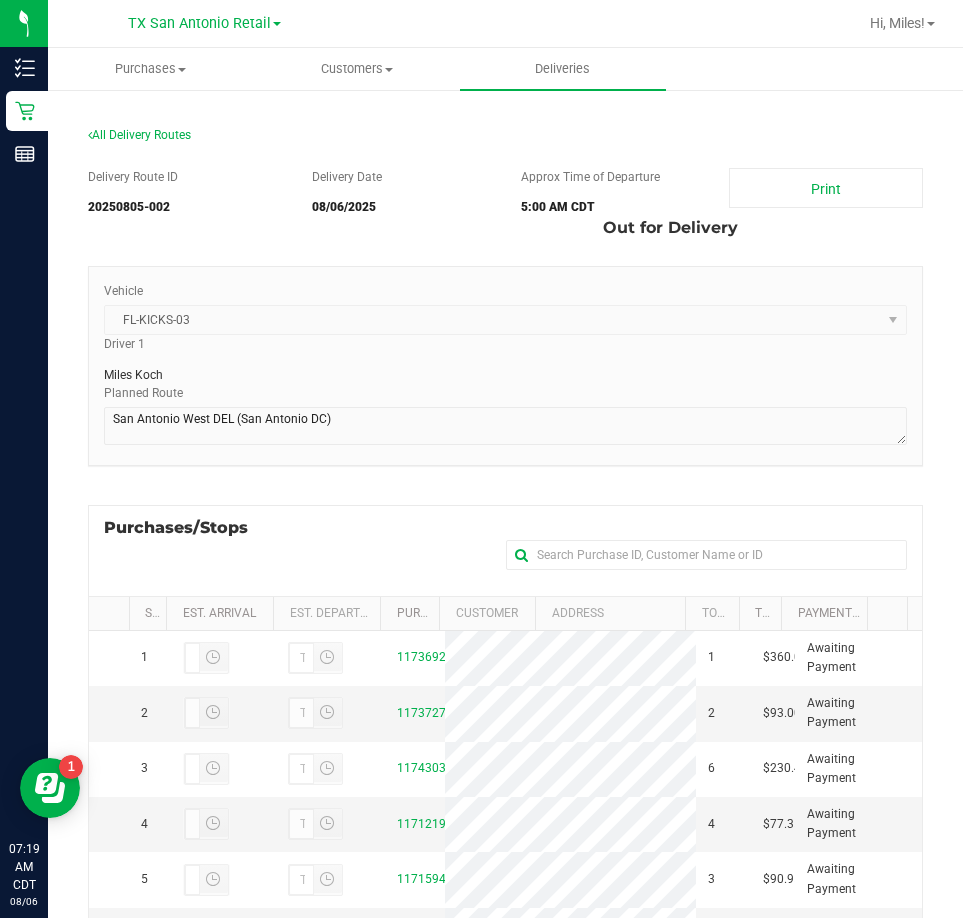 scroll, scrollTop: 397, scrollLeft: 0, axis: vertical 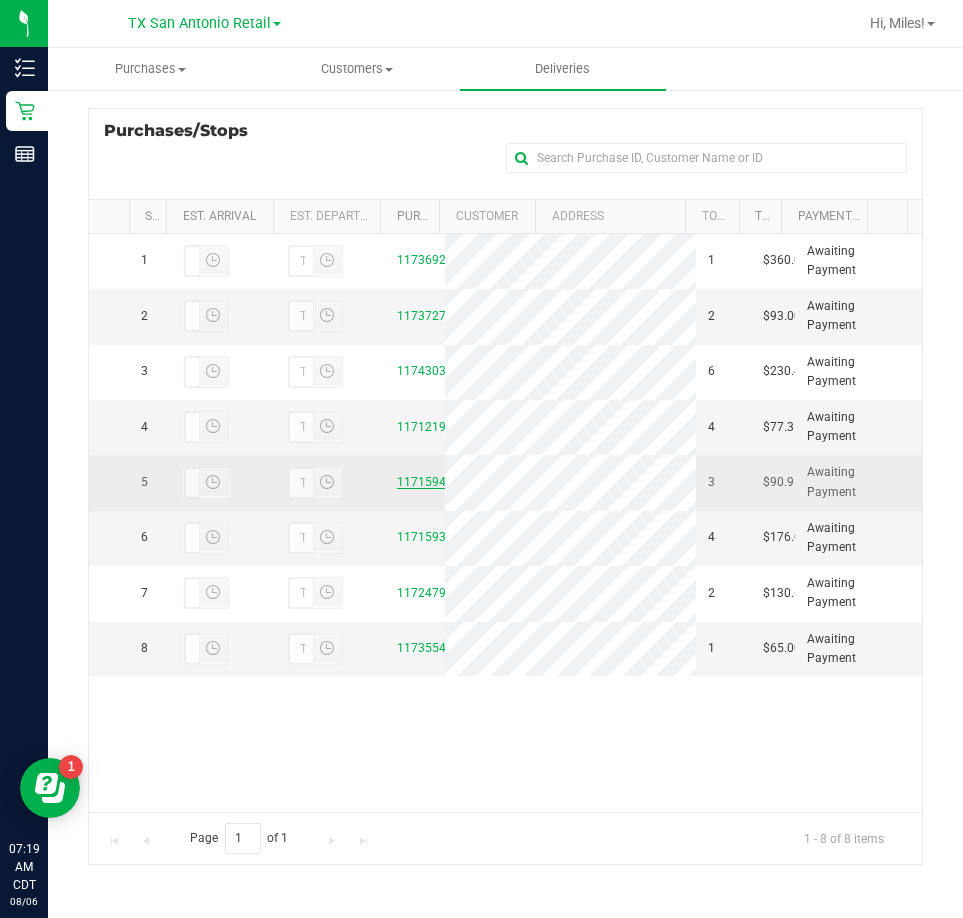 click on "11715946" at bounding box center (425, 482) 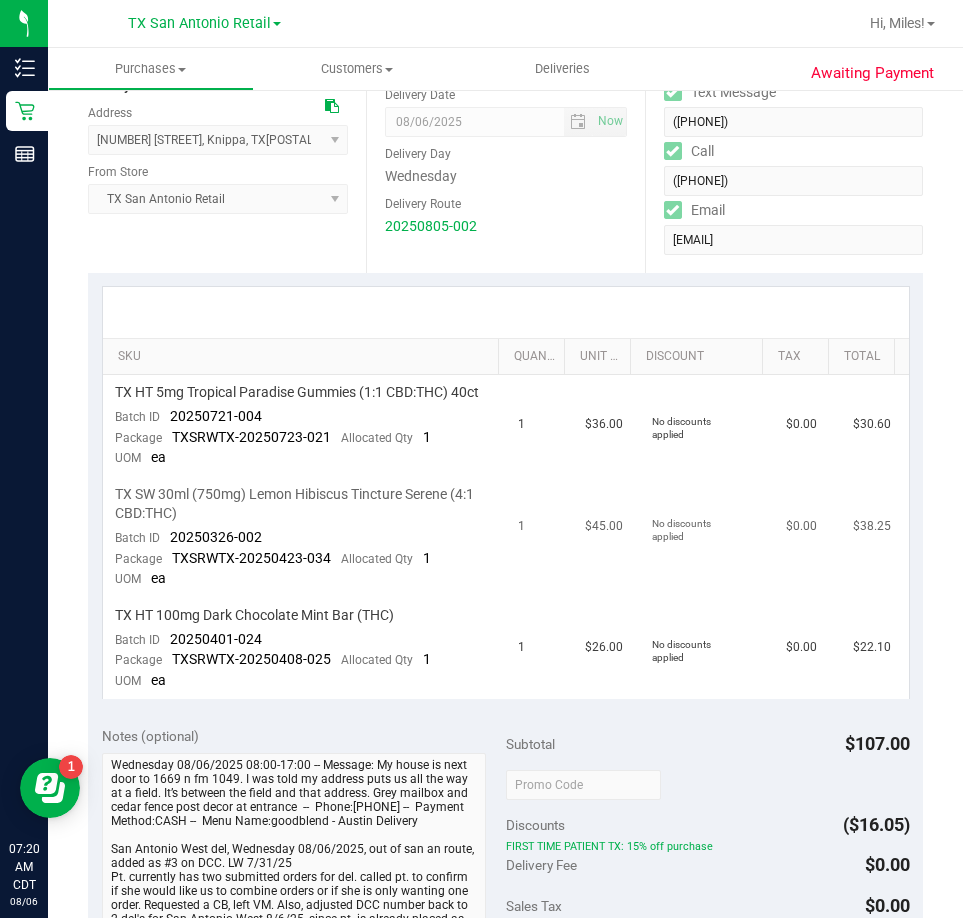 scroll, scrollTop: 197, scrollLeft: 0, axis: vertical 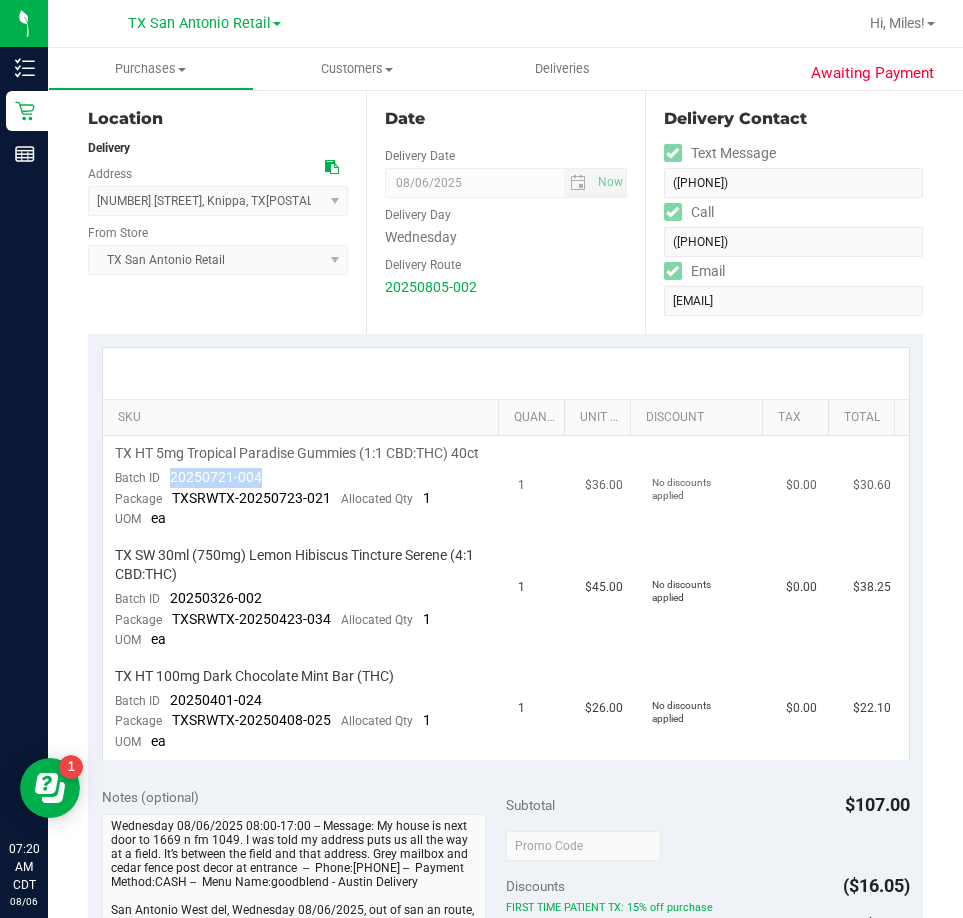 drag, startPoint x: 158, startPoint y: 498, endPoint x: 280, endPoint y: 506, distance: 122.26202 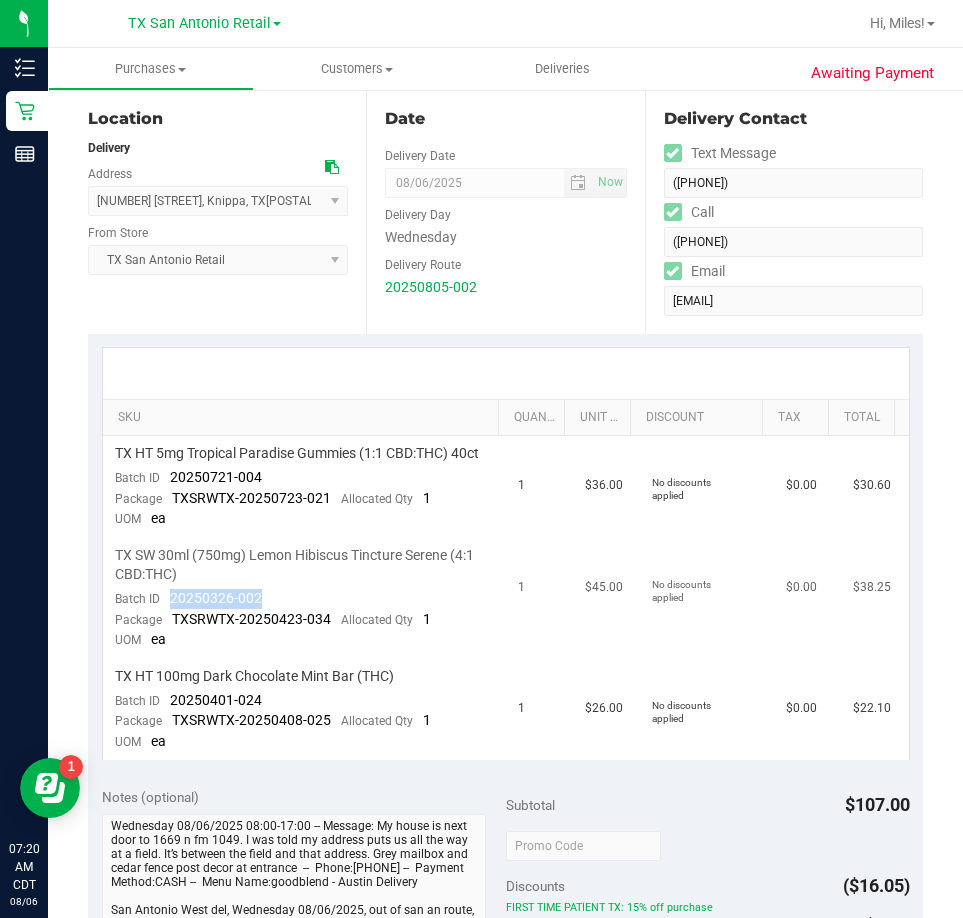 drag, startPoint x: 170, startPoint y: 612, endPoint x: 288, endPoint y: 614, distance: 118.016945 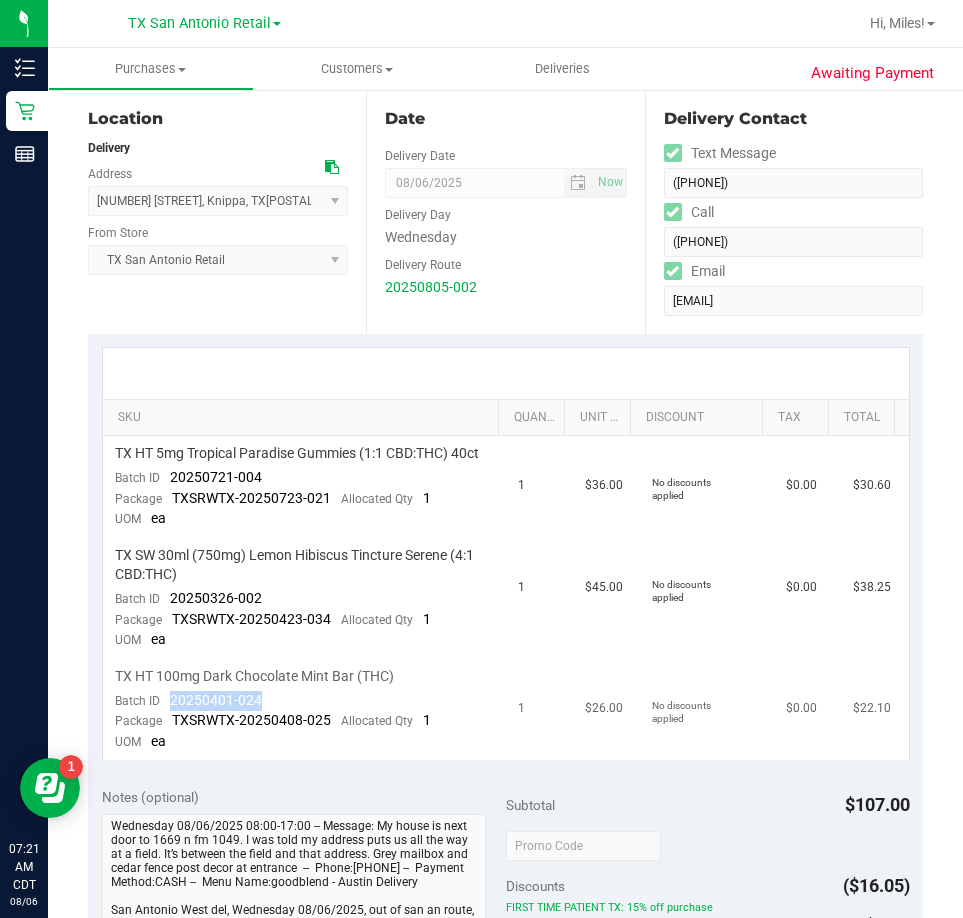 drag, startPoint x: 160, startPoint y: 723, endPoint x: 258, endPoint y: 721, distance: 98.02041 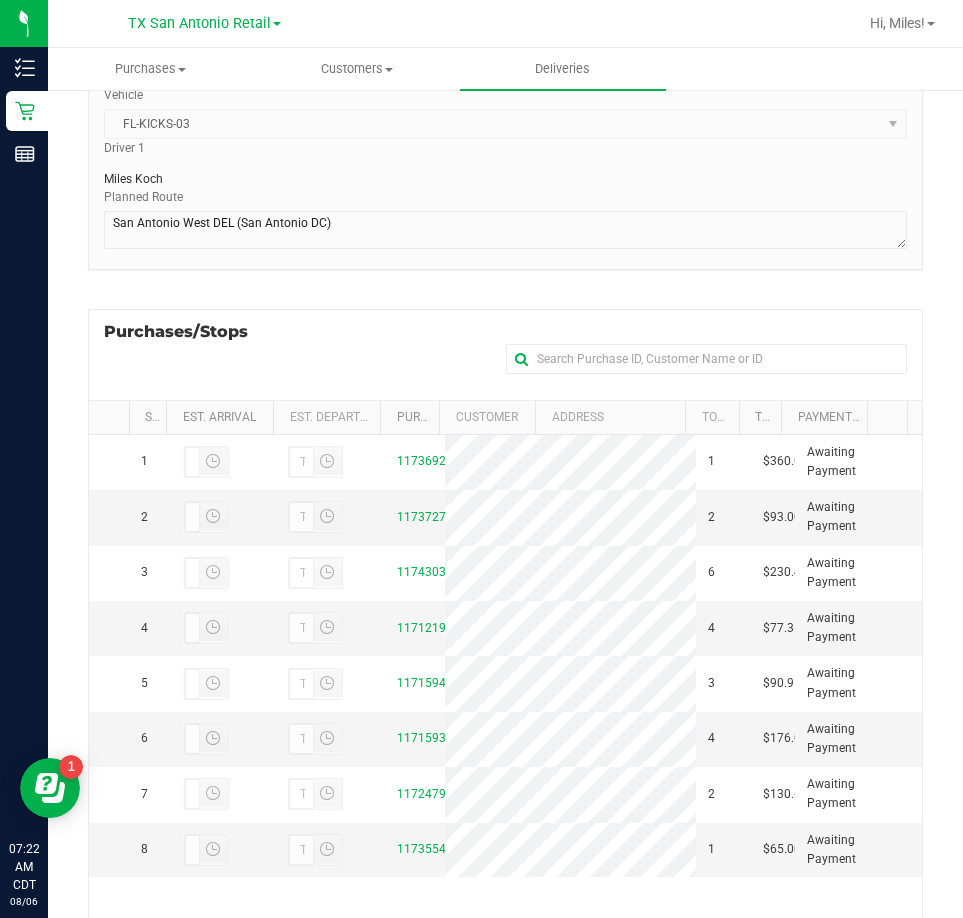 scroll, scrollTop: 397, scrollLeft: 0, axis: vertical 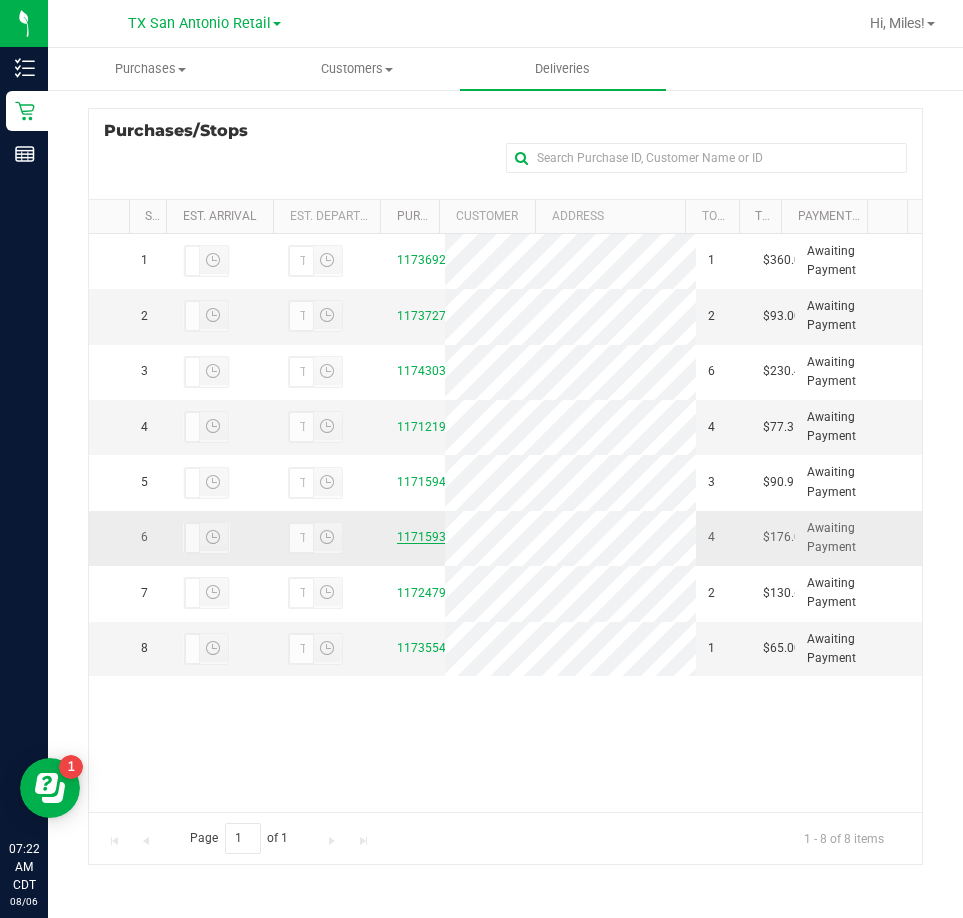 click on "11715936" at bounding box center [425, 537] 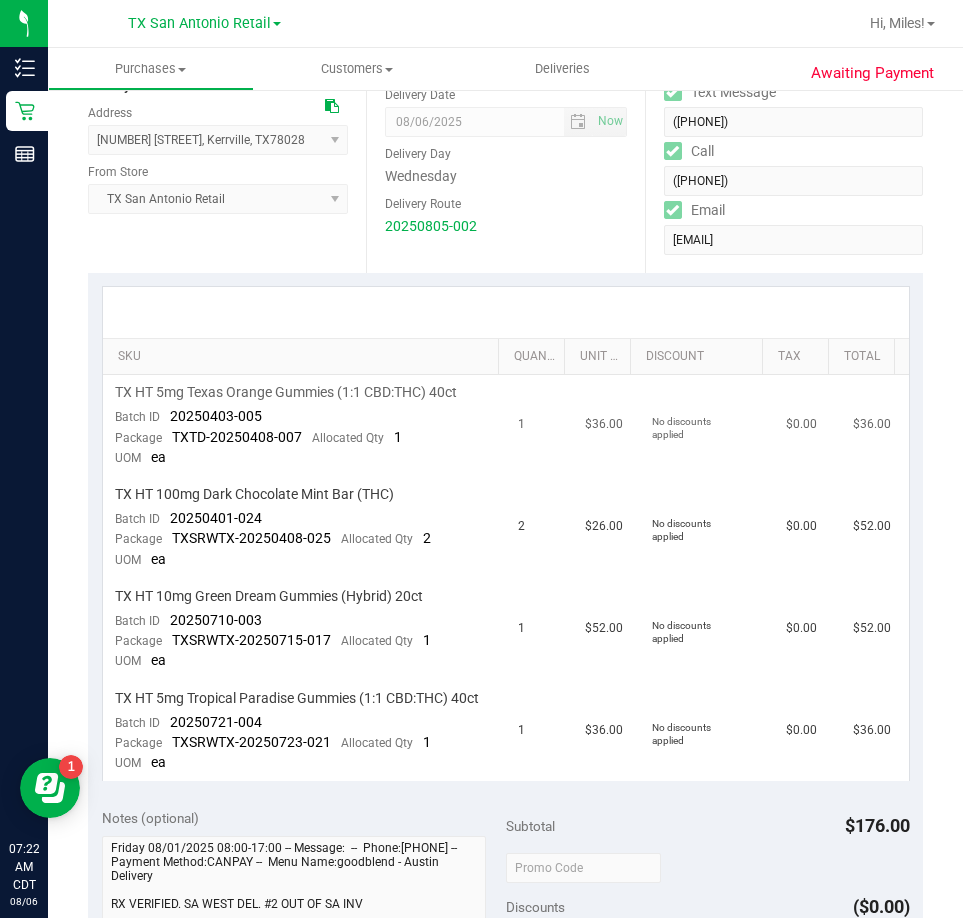 scroll, scrollTop: 300, scrollLeft: 0, axis: vertical 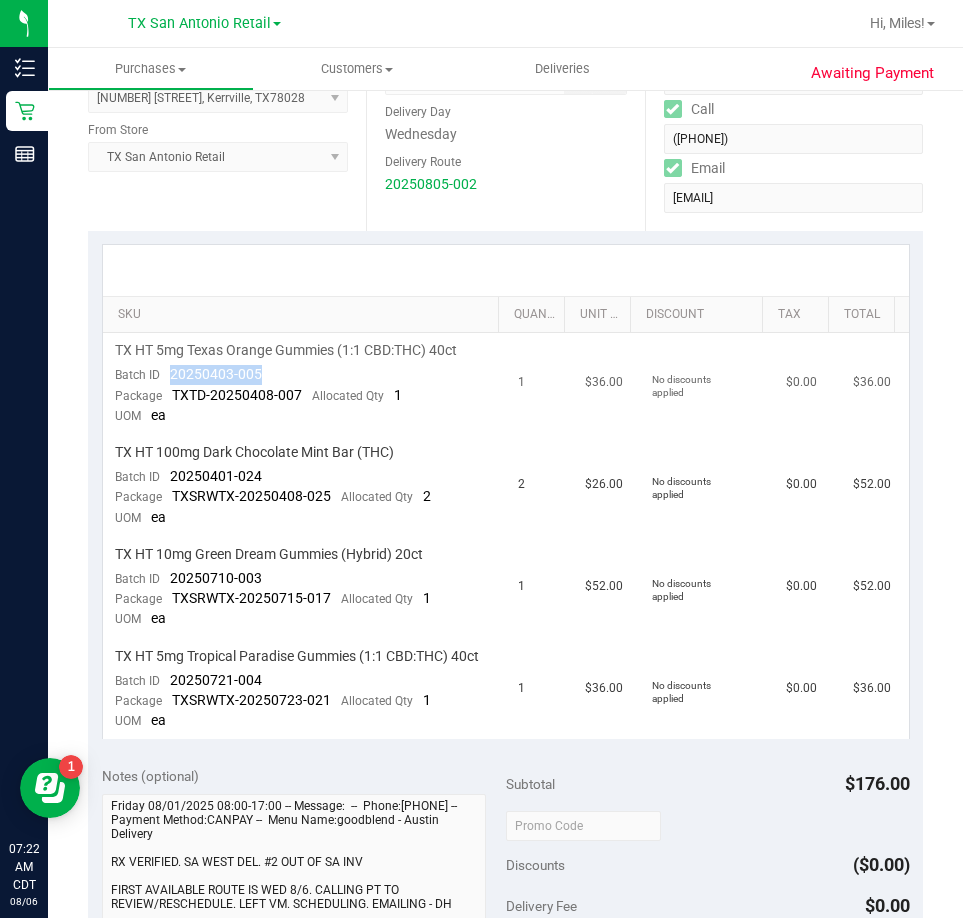 drag, startPoint x: 171, startPoint y: 370, endPoint x: 282, endPoint y: 377, distance: 111.220505 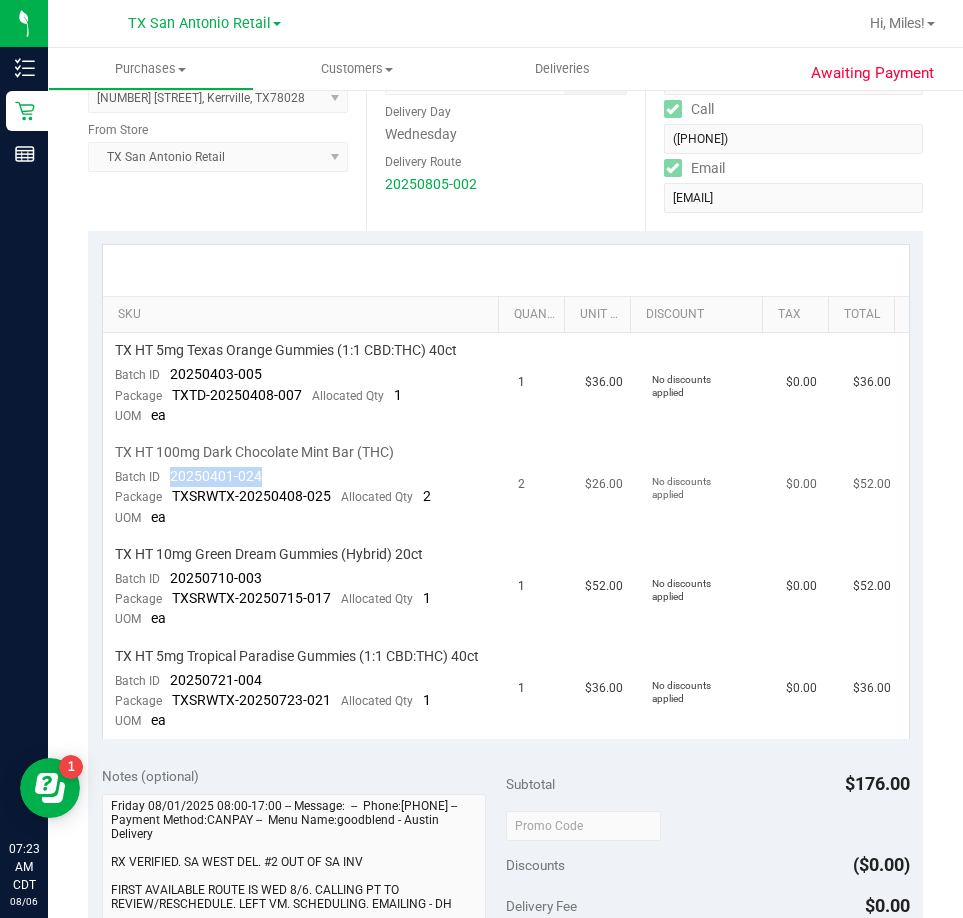 drag, startPoint x: 168, startPoint y: 469, endPoint x: 293, endPoint y: 473, distance: 125.06398 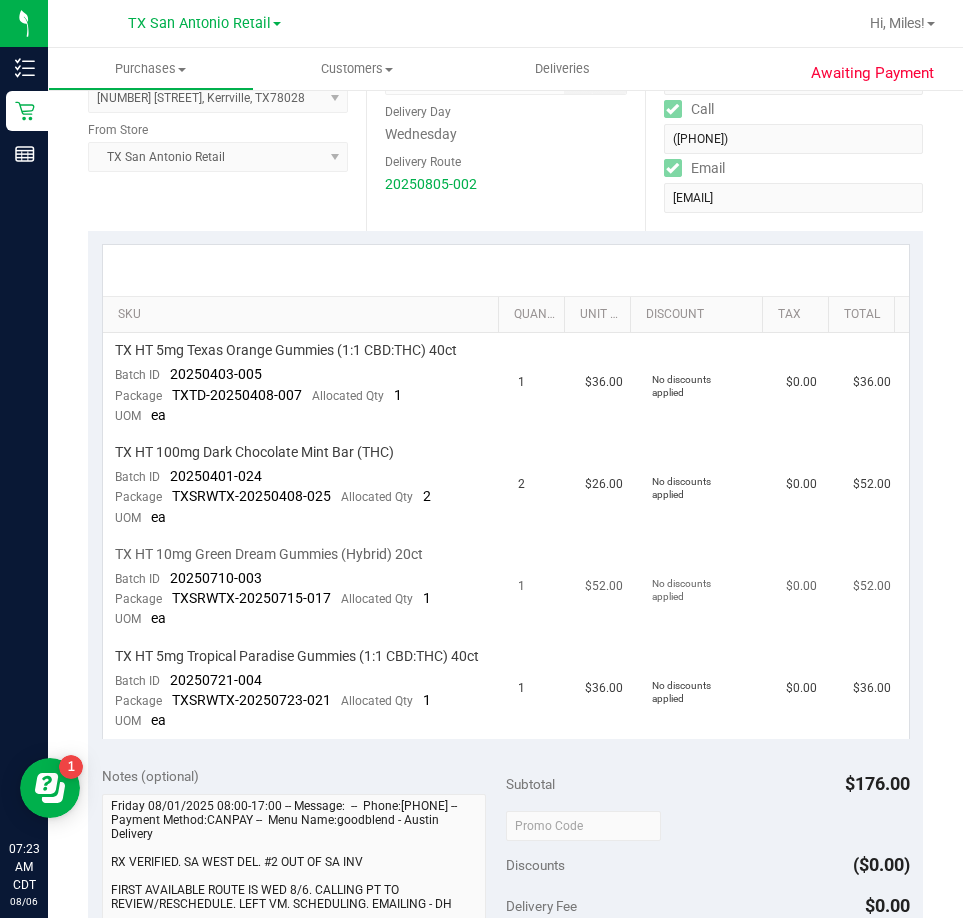 click on "20250710-003" at bounding box center (216, 578) 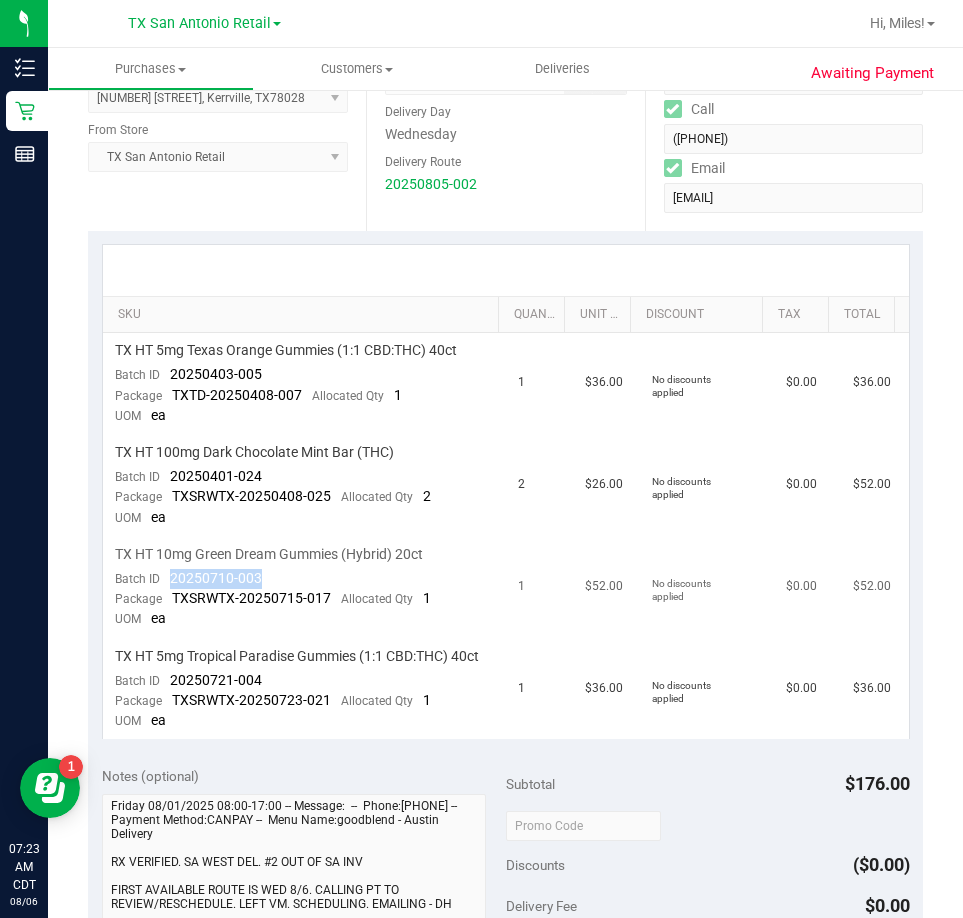 drag, startPoint x: 171, startPoint y: 574, endPoint x: 258, endPoint y: 585, distance: 87.69264 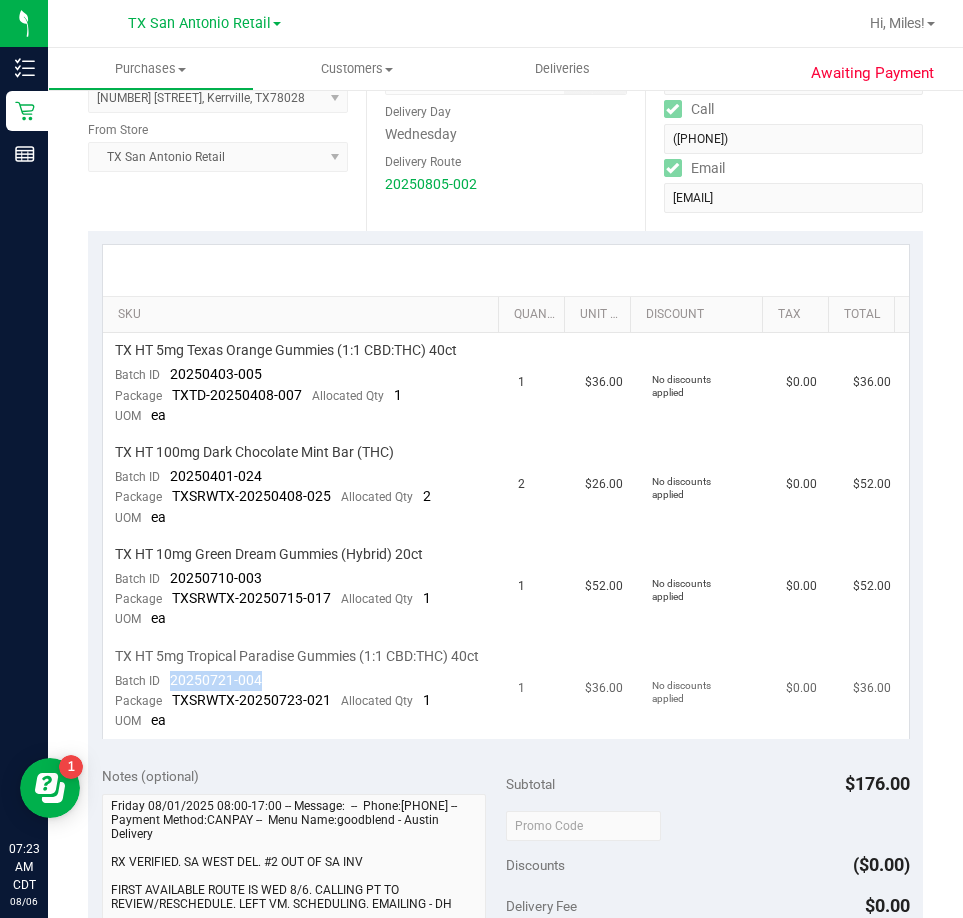 drag, startPoint x: 166, startPoint y: 701, endPoint x: 287, endPoint y: 700, distance: 121.004135 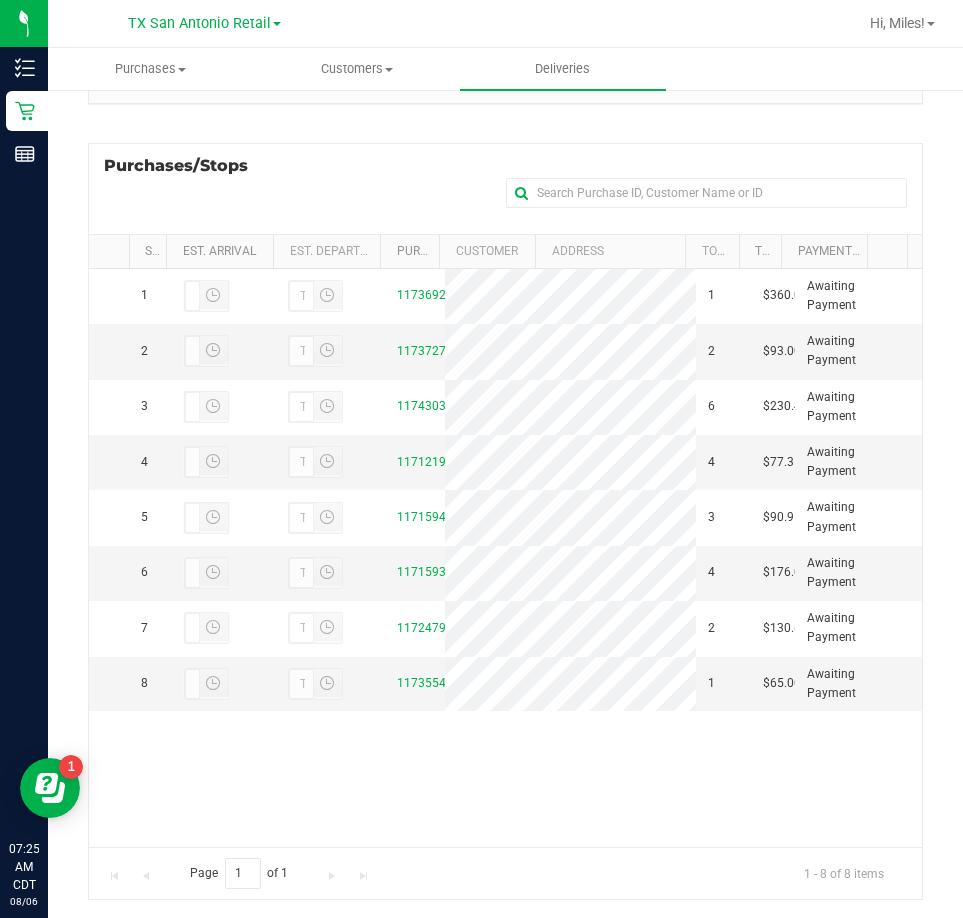 scroll, scrollTop: 397, scrollLeft: 0, axis: vertical 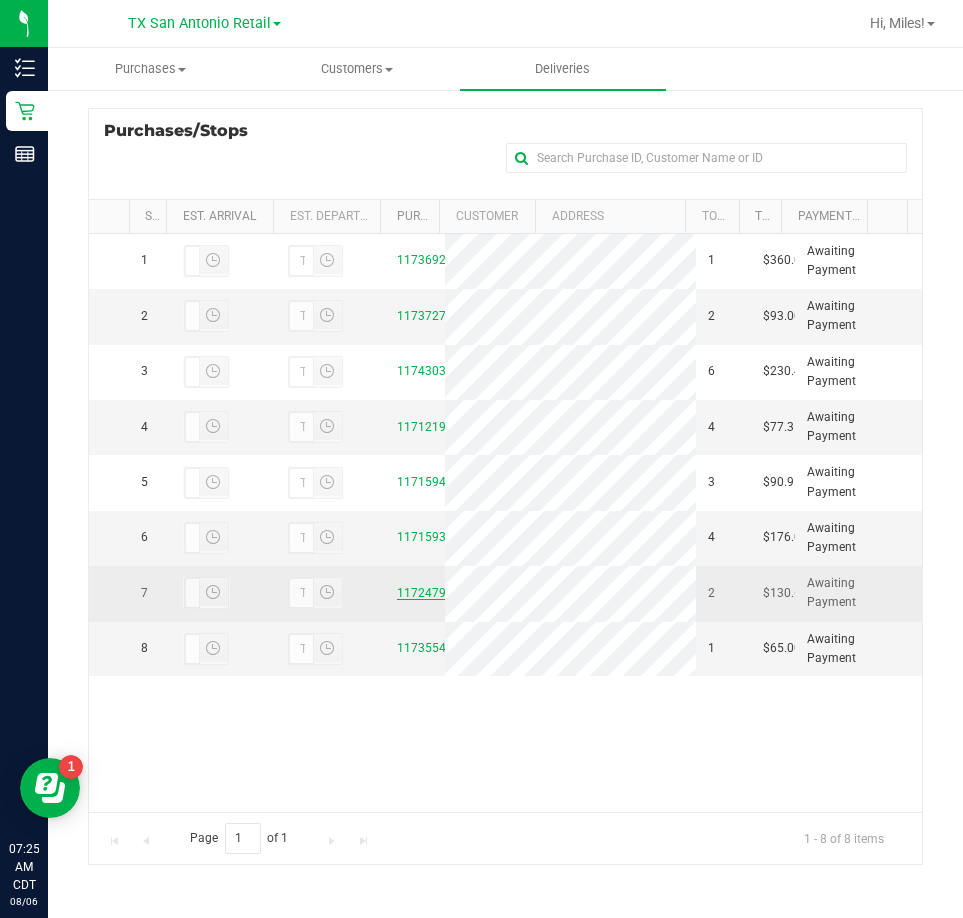 click on "11724797" at bounding box center (425, 593) 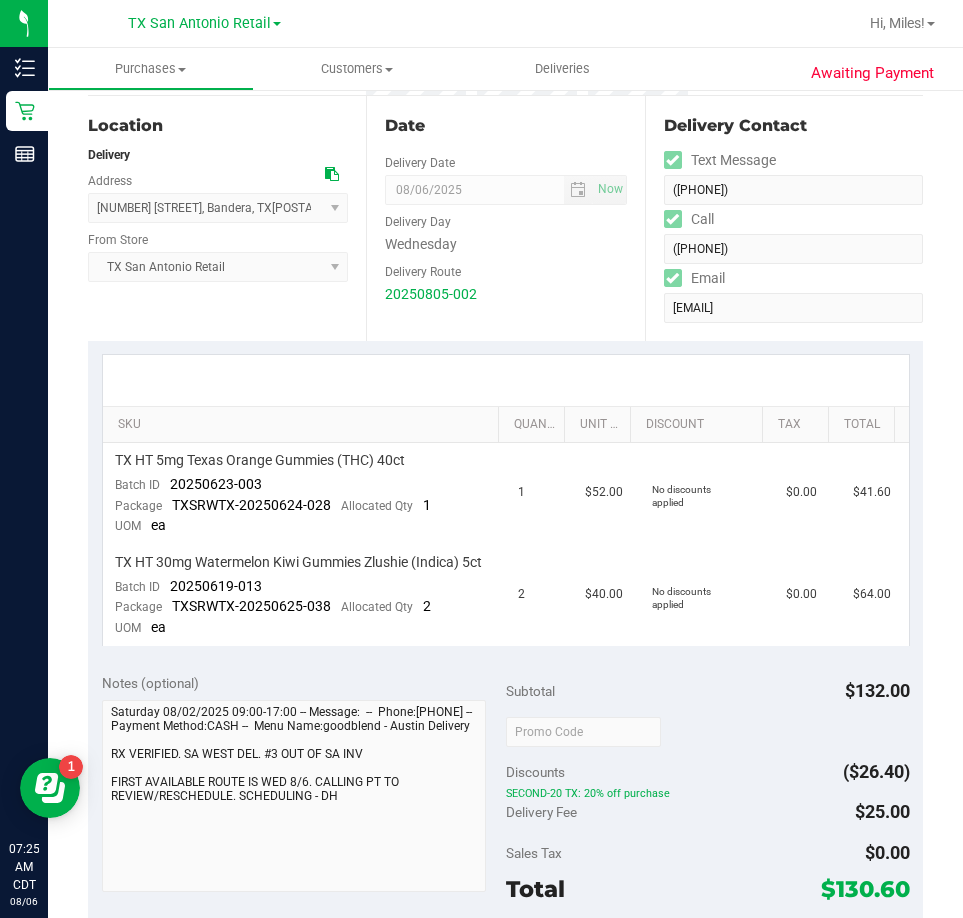 scroll, scrollTop: 0, scrollLeft: 0, axis: both 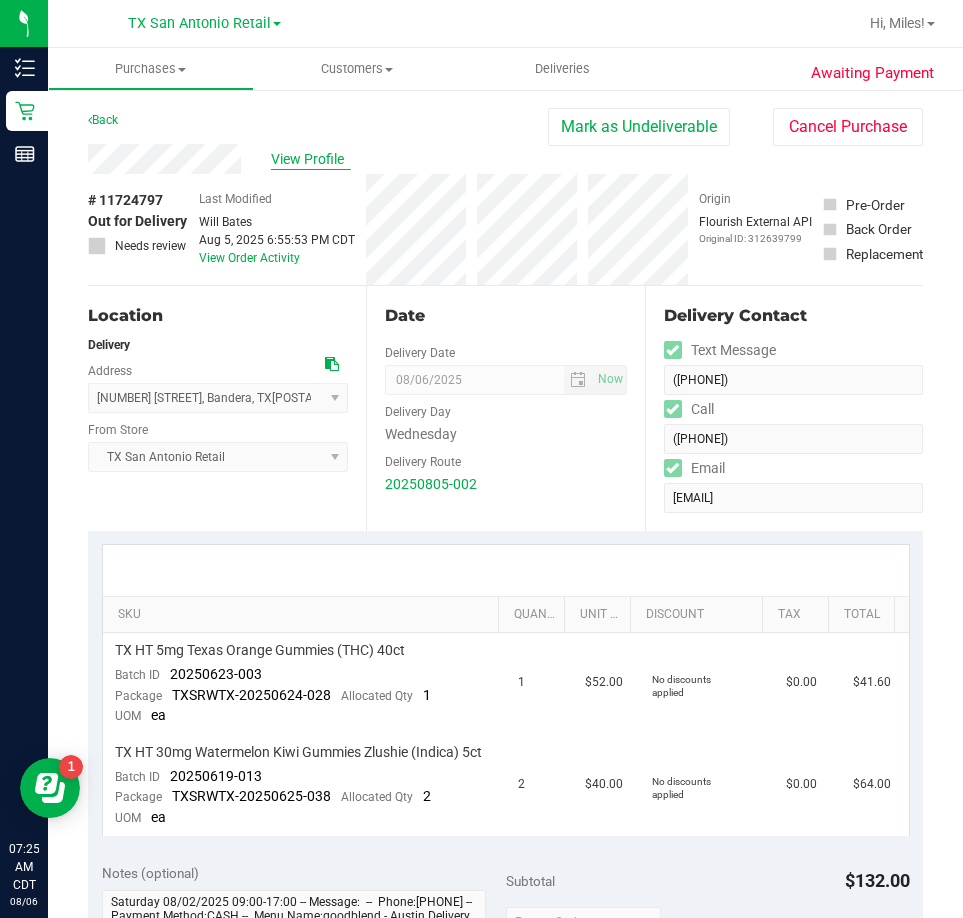click on "View Profile" at bounding box center [311, 159] 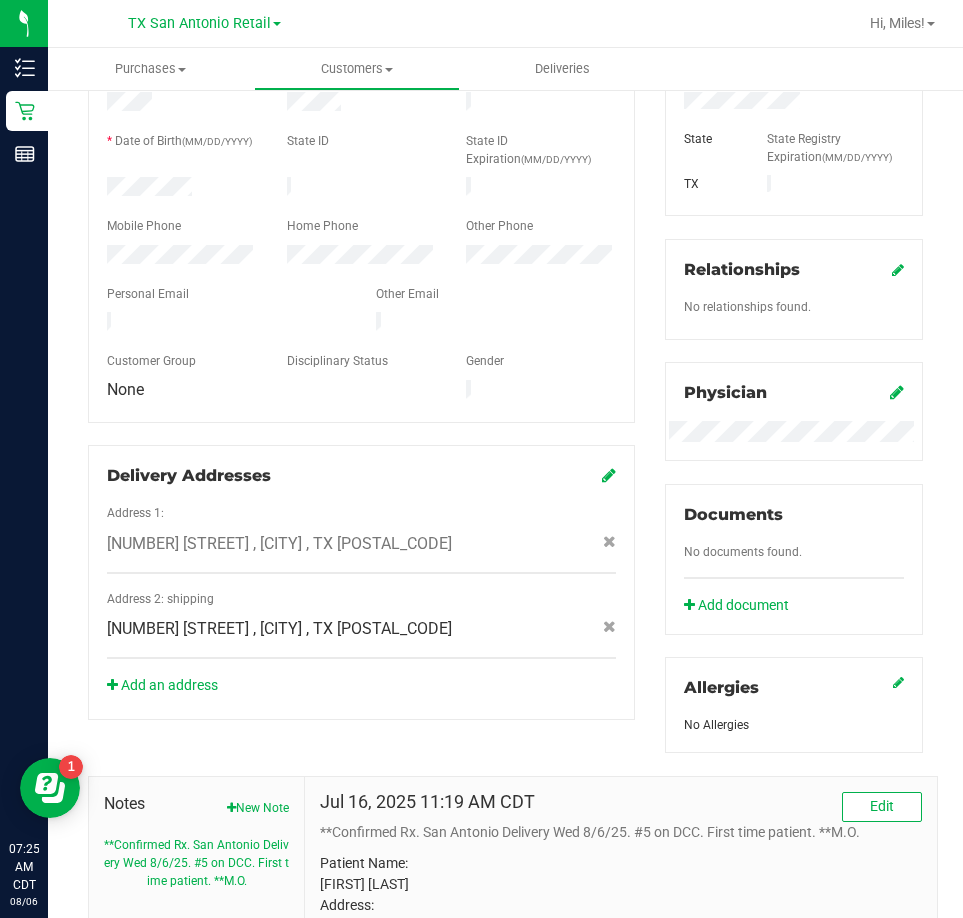 scroll, scrollTop: 600, scrollLeft: 0, axis: vertical 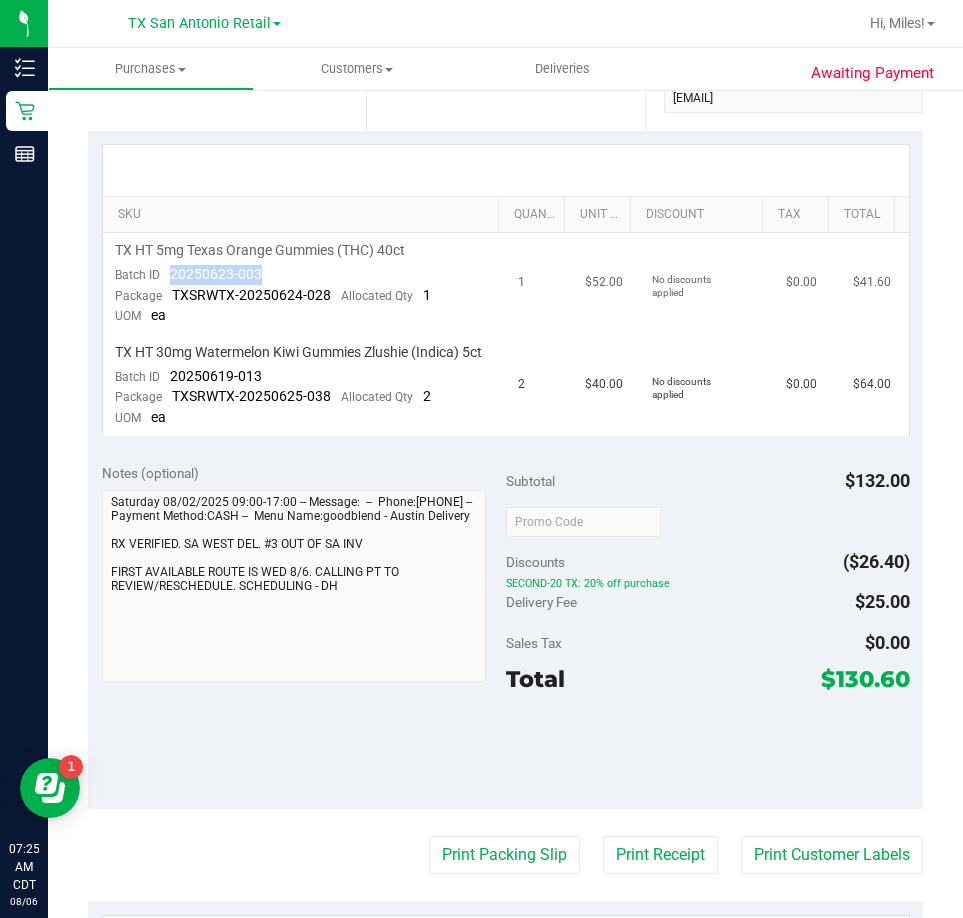drag, startPoint x: 271, startPoint y: 273, endPoint x: 169, endPoint y: 274, distance: 102.0049 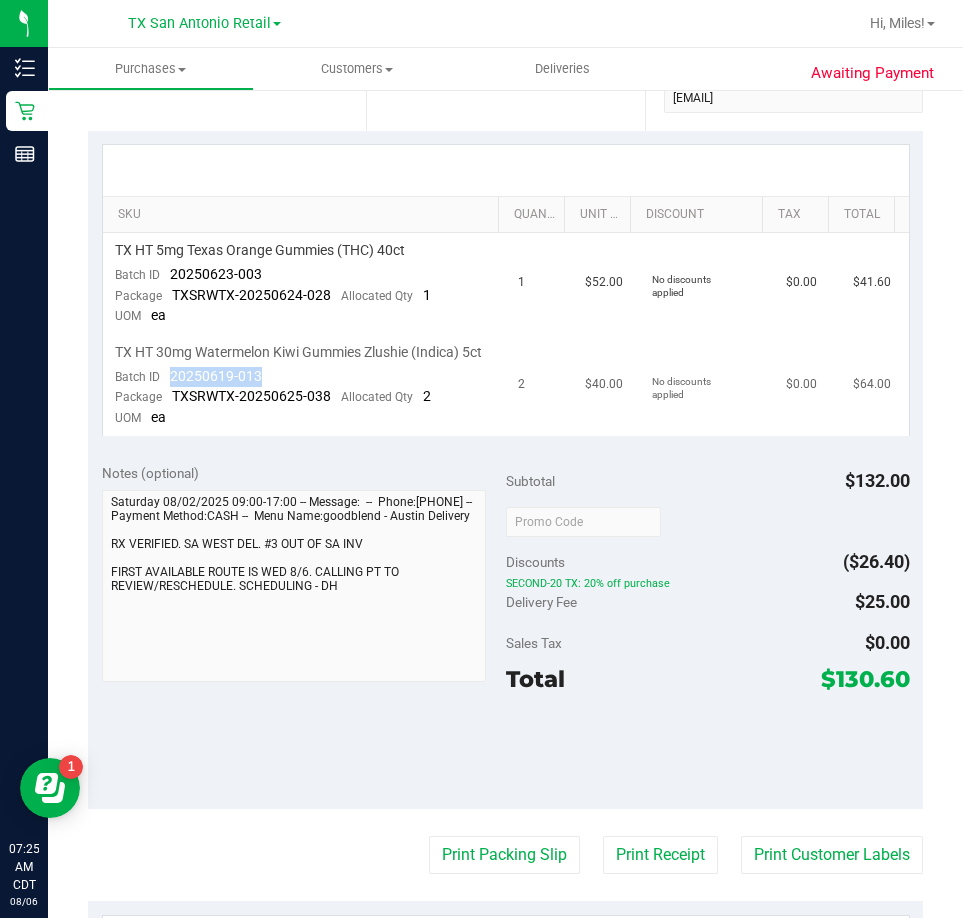 drag, startPoint x: 167, startPoint y: 389, endPoint x: 264, endPoint y: 406, distance: 98.478424 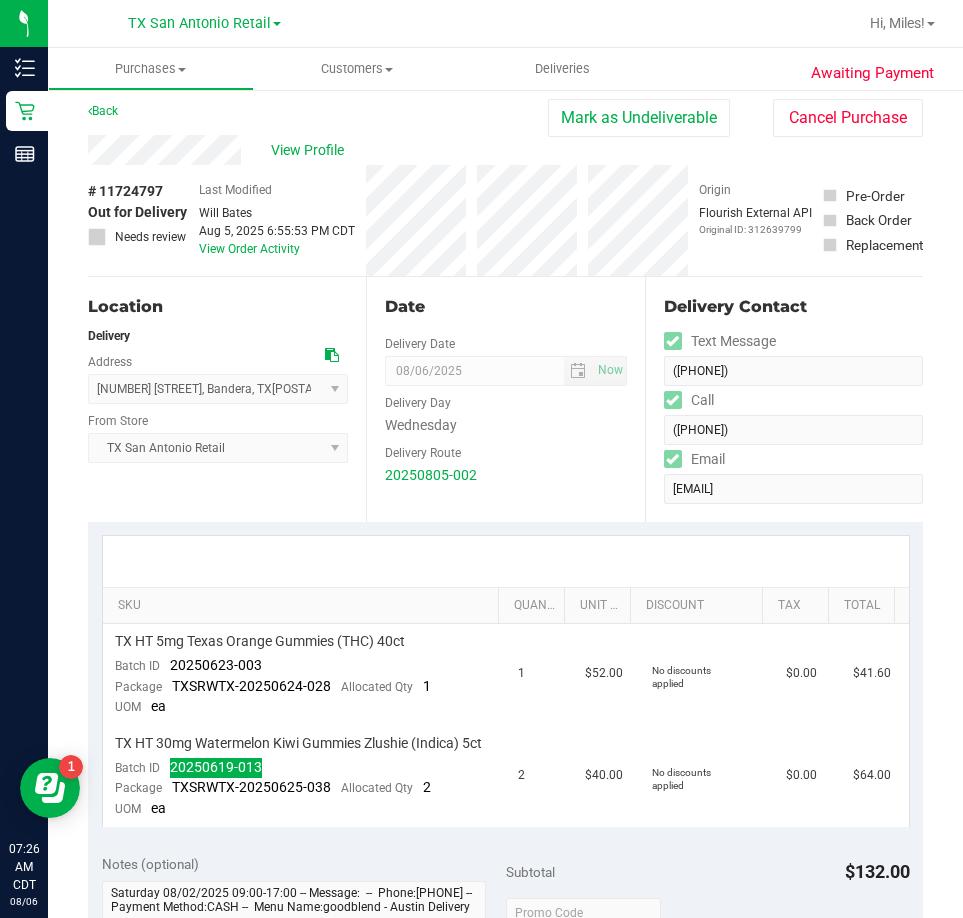scroll, scrollTop: 0, scrollLeft: 0, axis: both 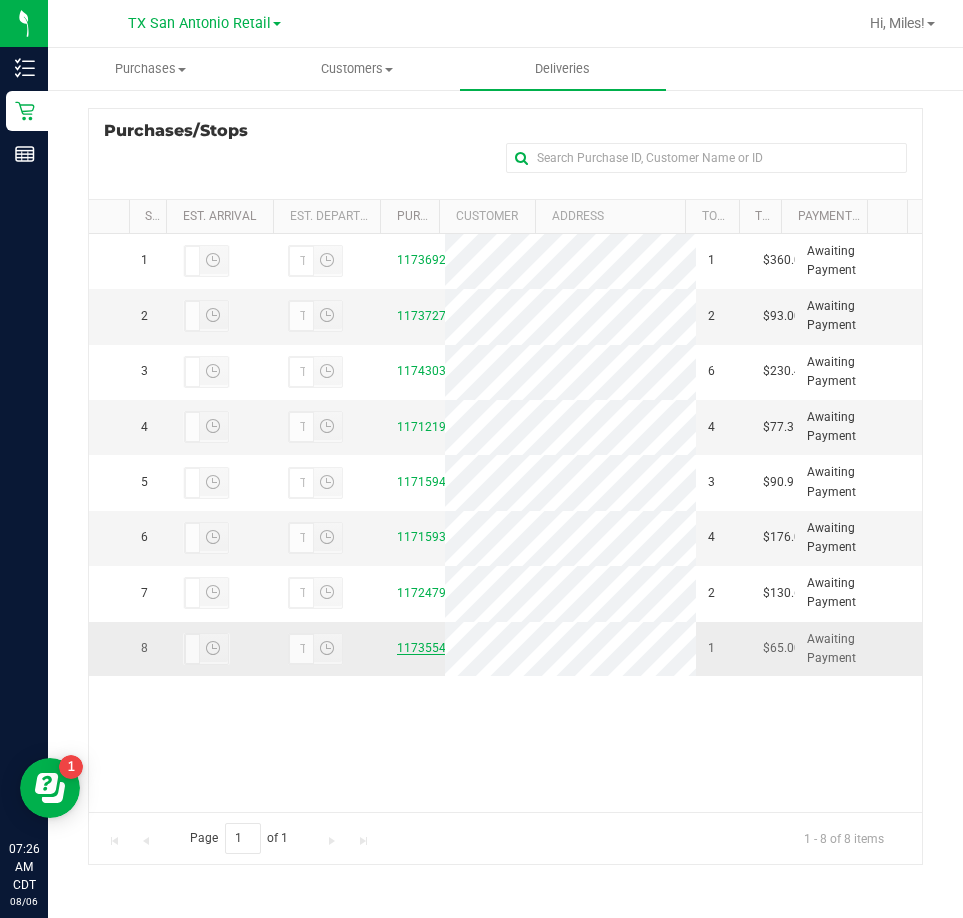 click on "11735547" at bounding box center (425, 648) 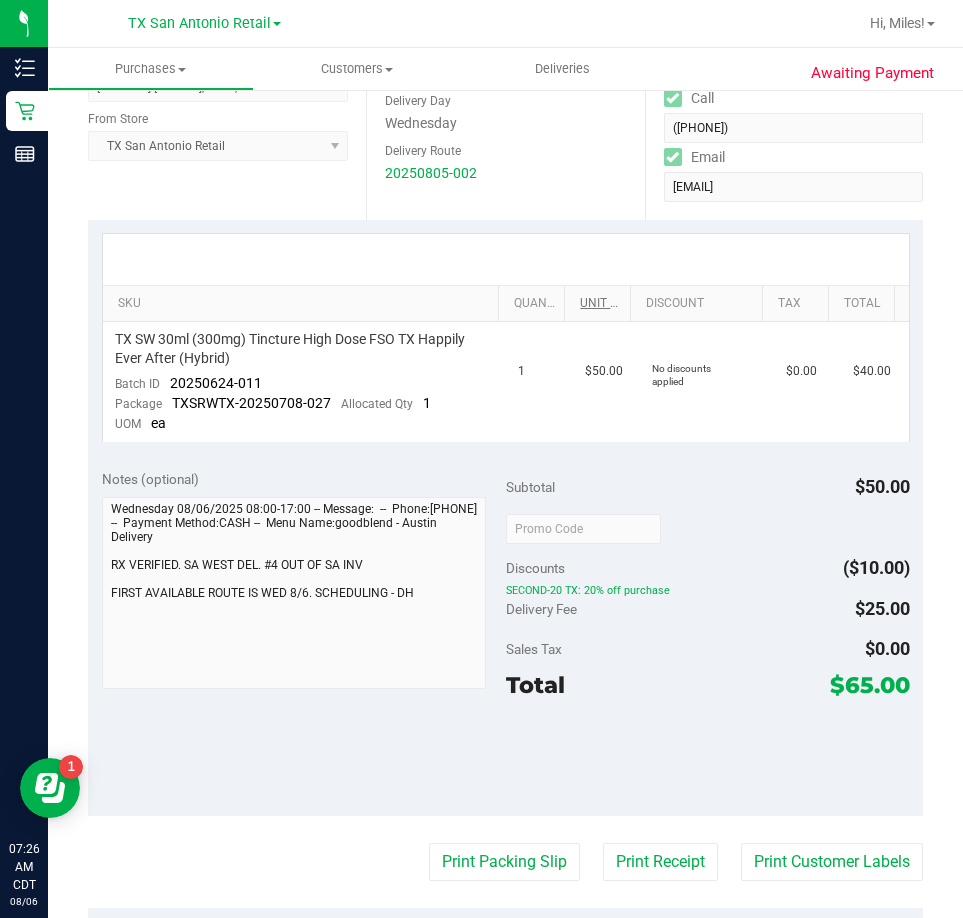 scroll, scrollTop: 197, scrollLeft: 0, axis: vertical 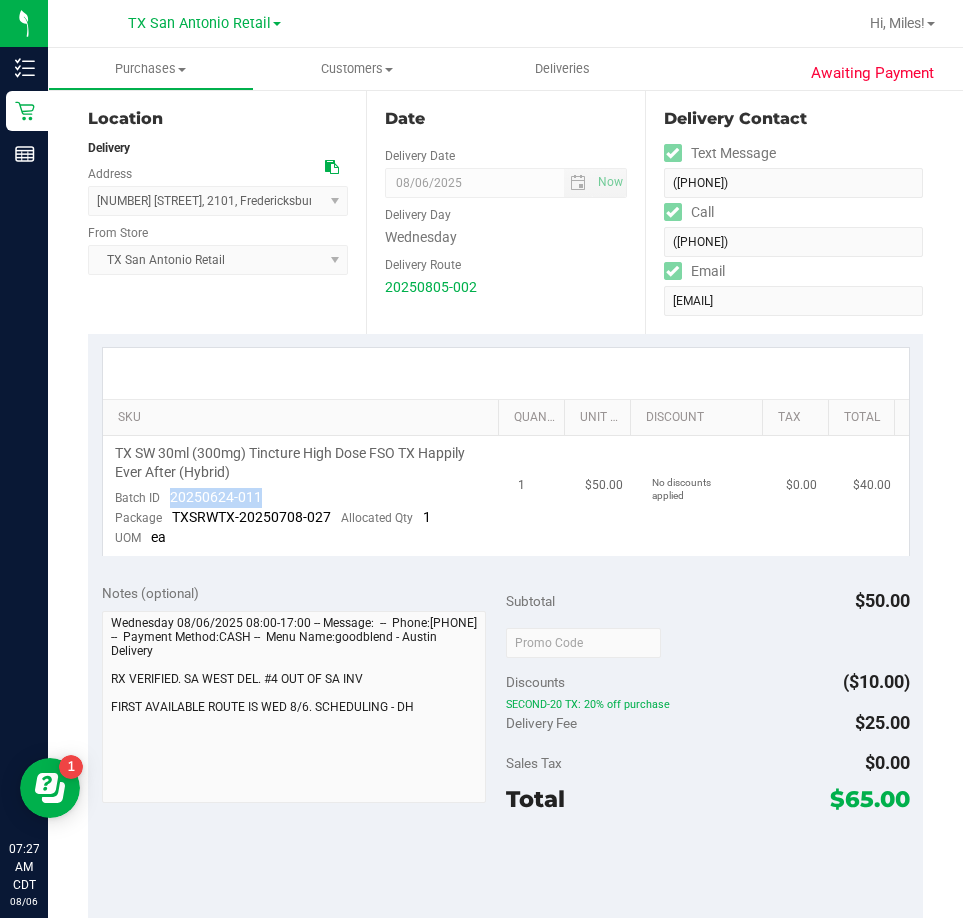 drag, startPoint x: 184, startPoint y: 496, endPoint x: 260, endPoint y: 490, distance: 76.23647 